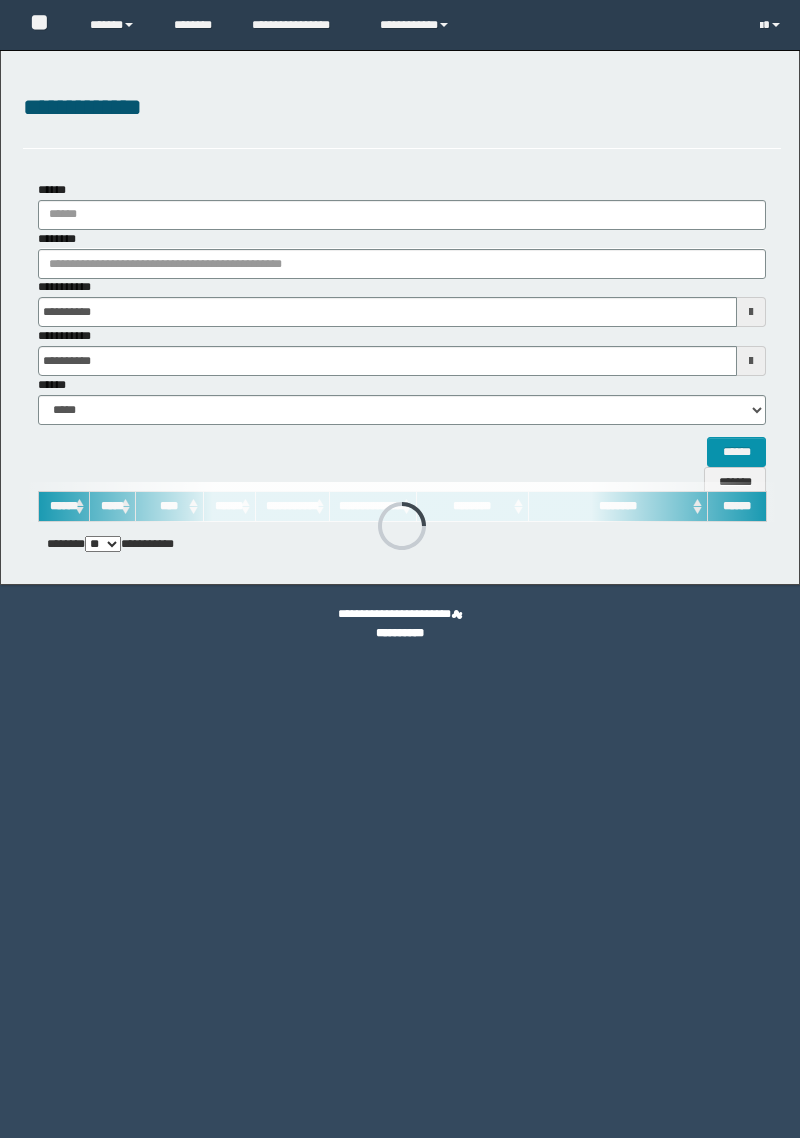 scroll, scrollTop: 0, scrollLeft: 0, axis: both 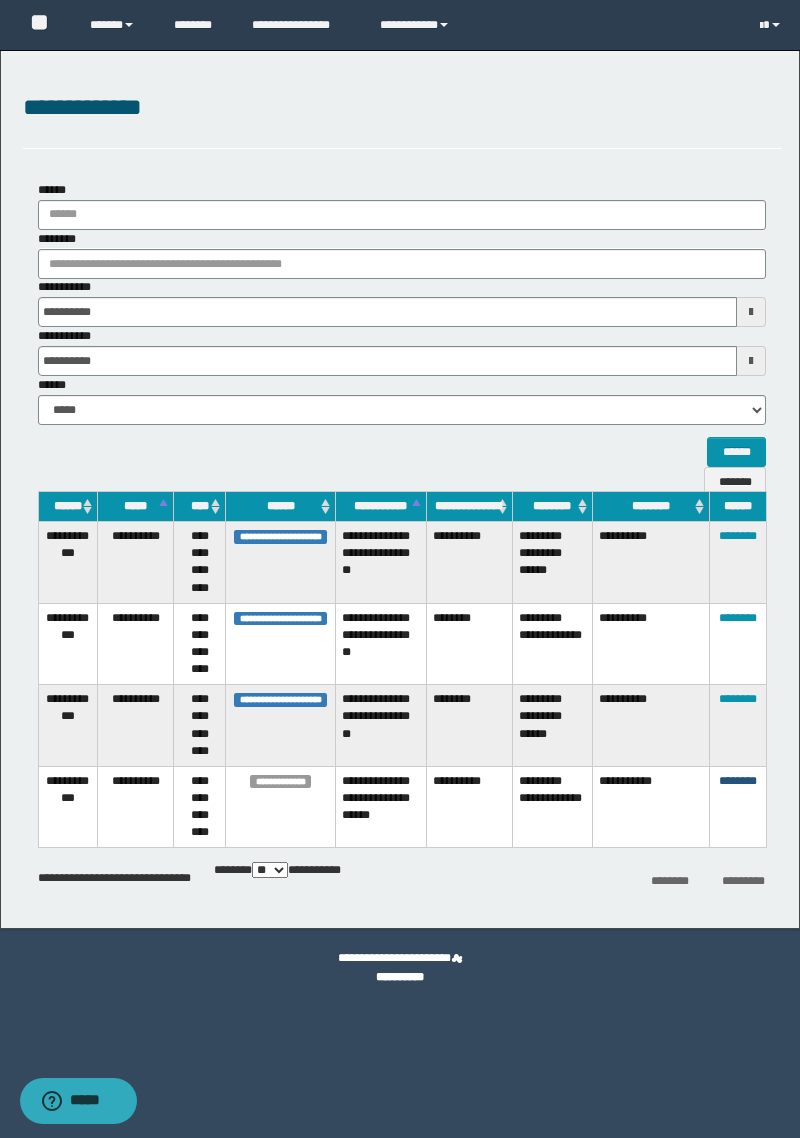click on "********" at bounding box center (738, 781) 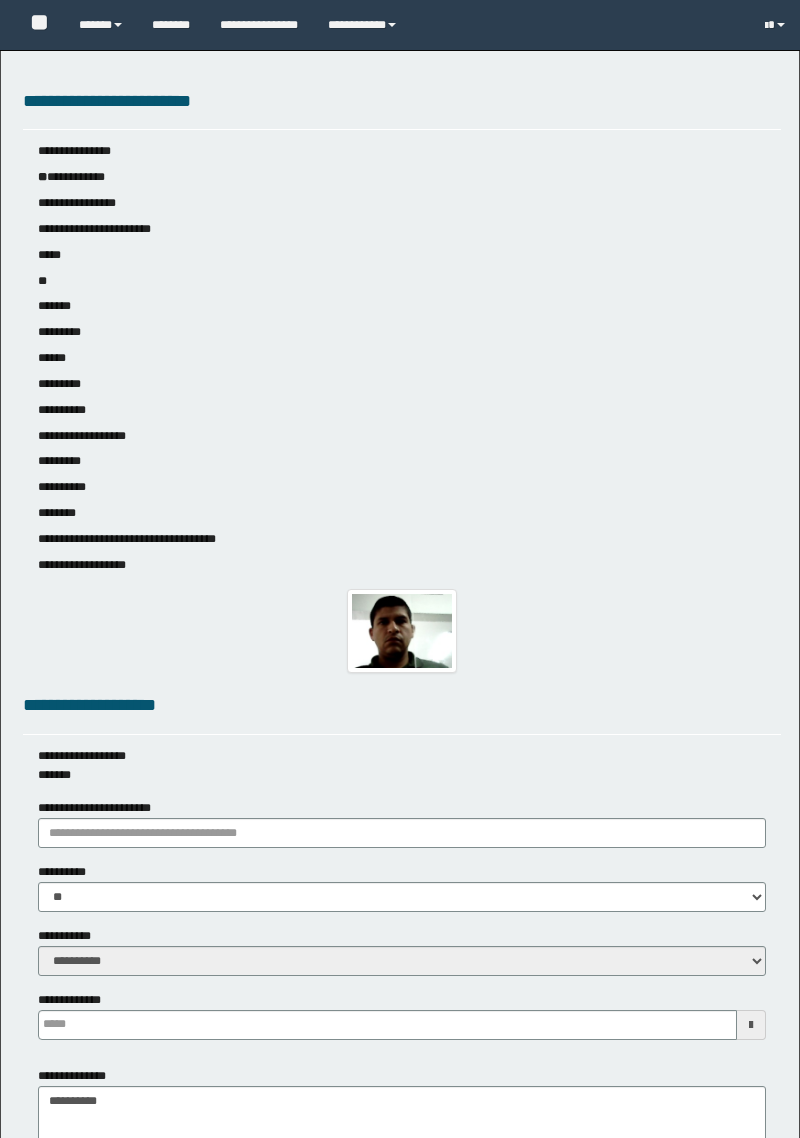 scroll, scrollTop: 0, scrollLeft: 0, axis: both 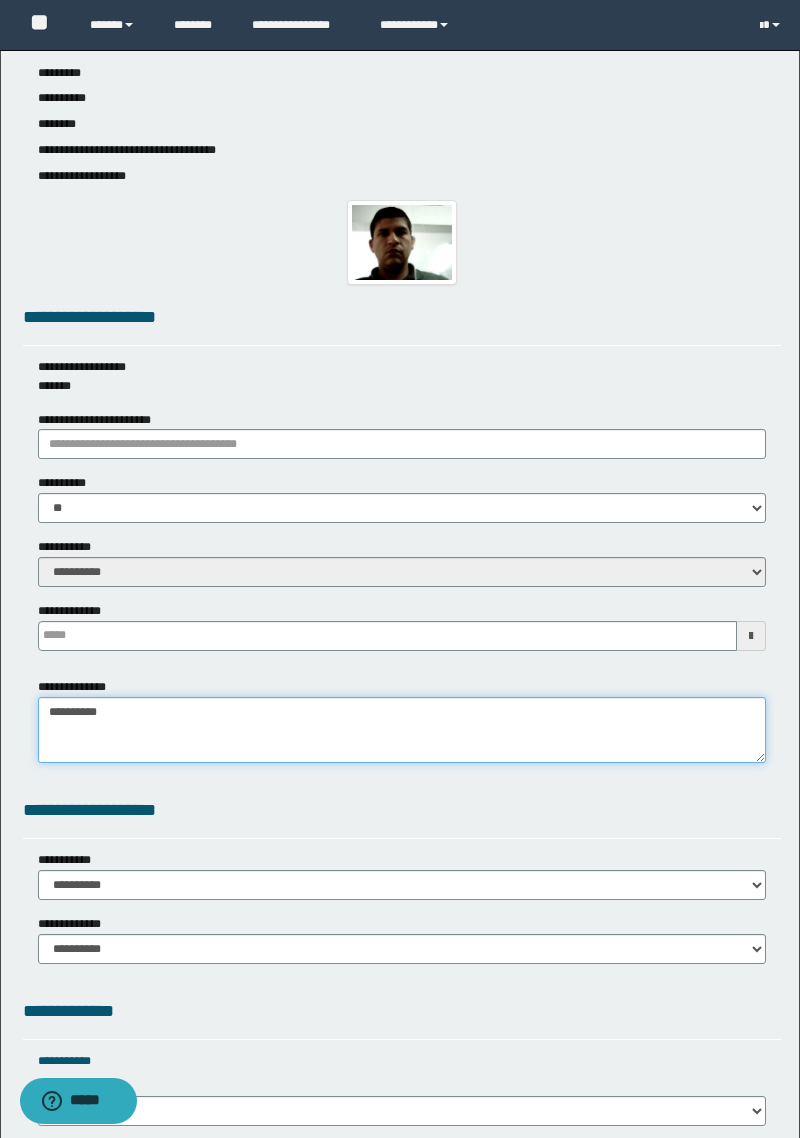 click on "**********" at bounding box center [402, 730] 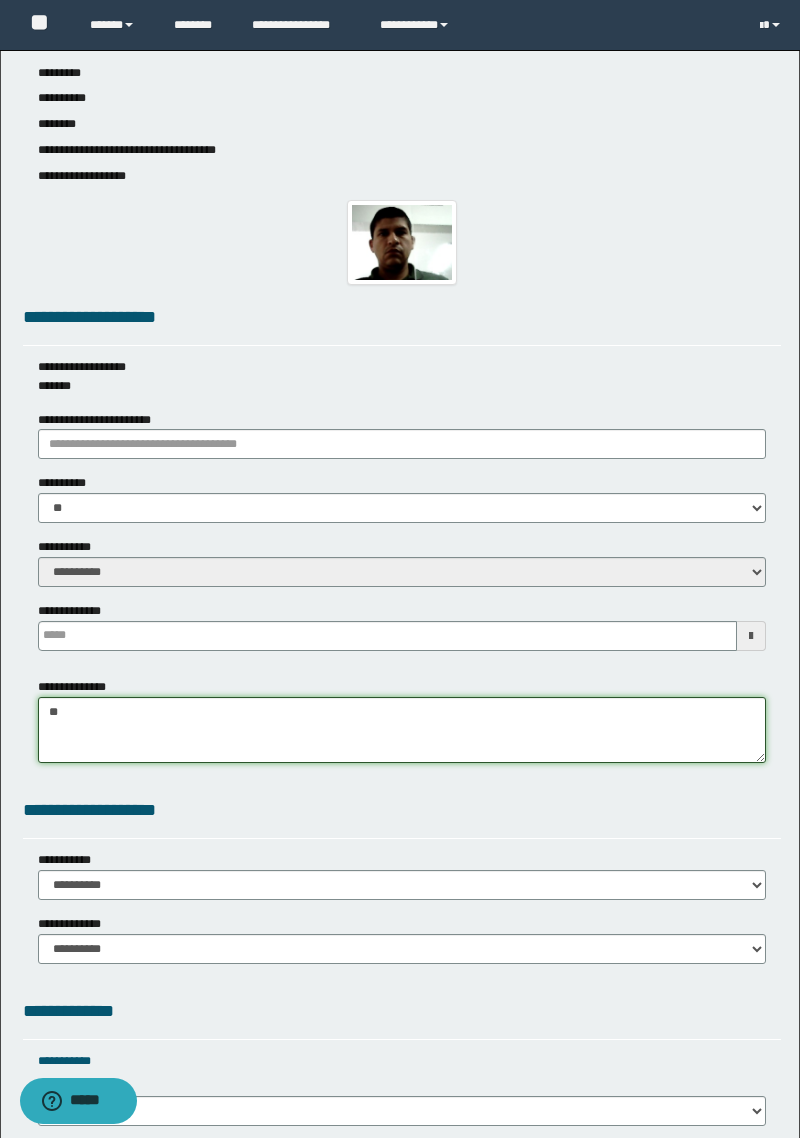 type on "*" 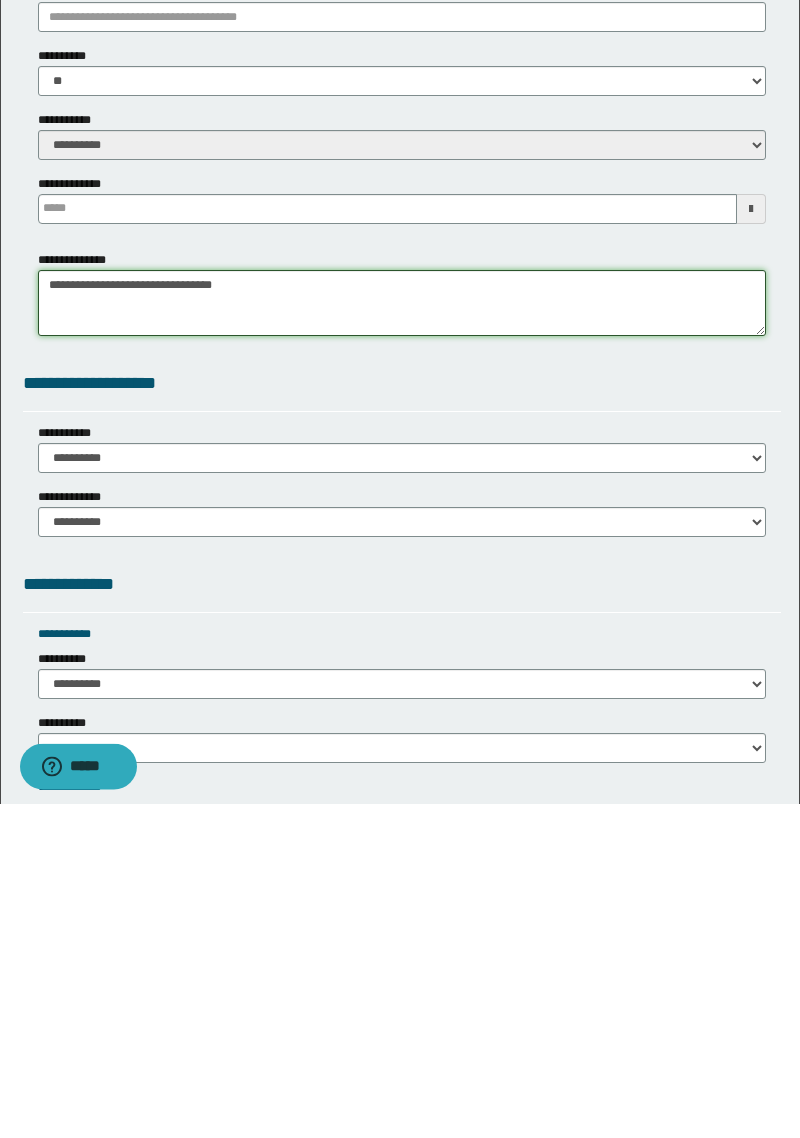 scroll, scrollTop: 484, scrollLeft: 0, axis: vertical 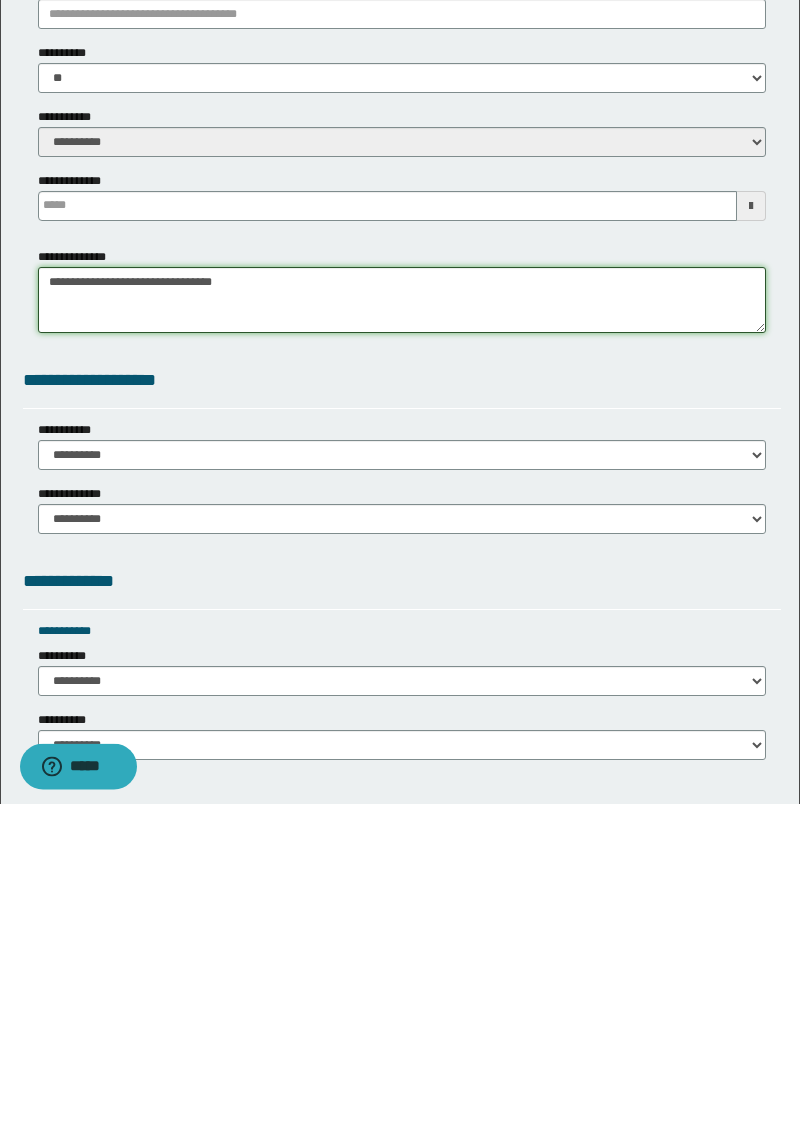 type on "**********" 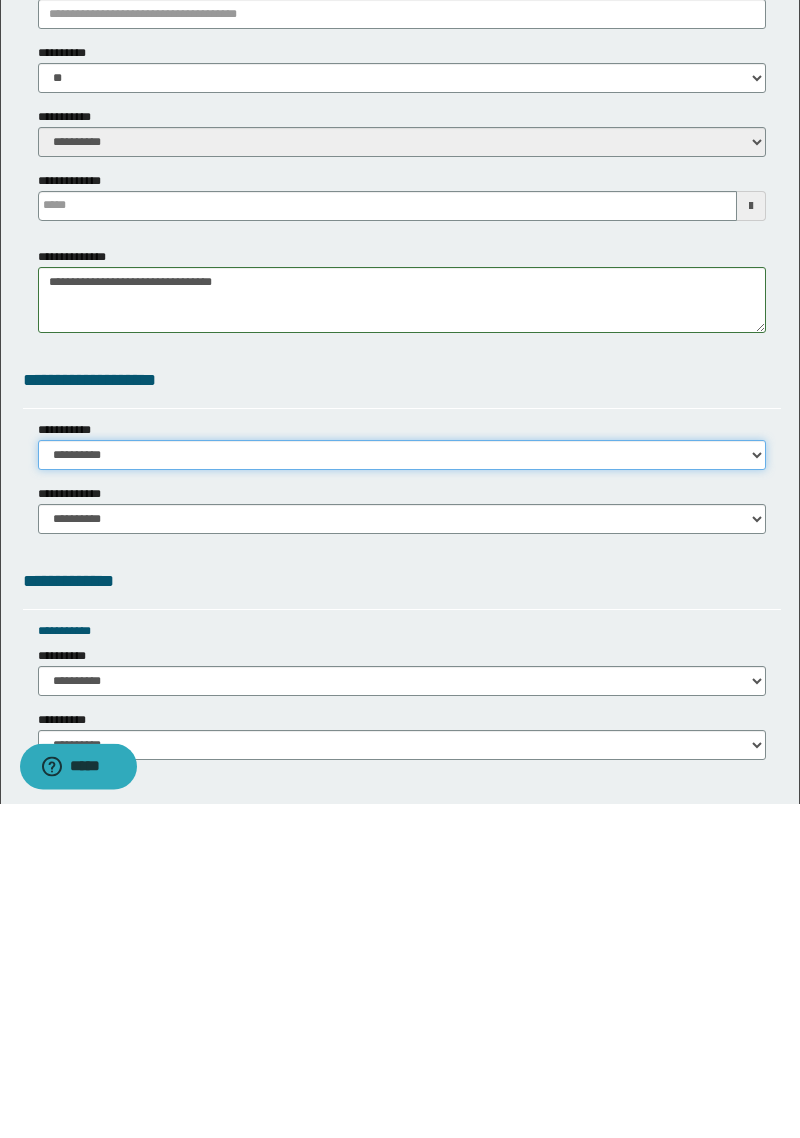 click on "**********" at bounding box center [402, 790] 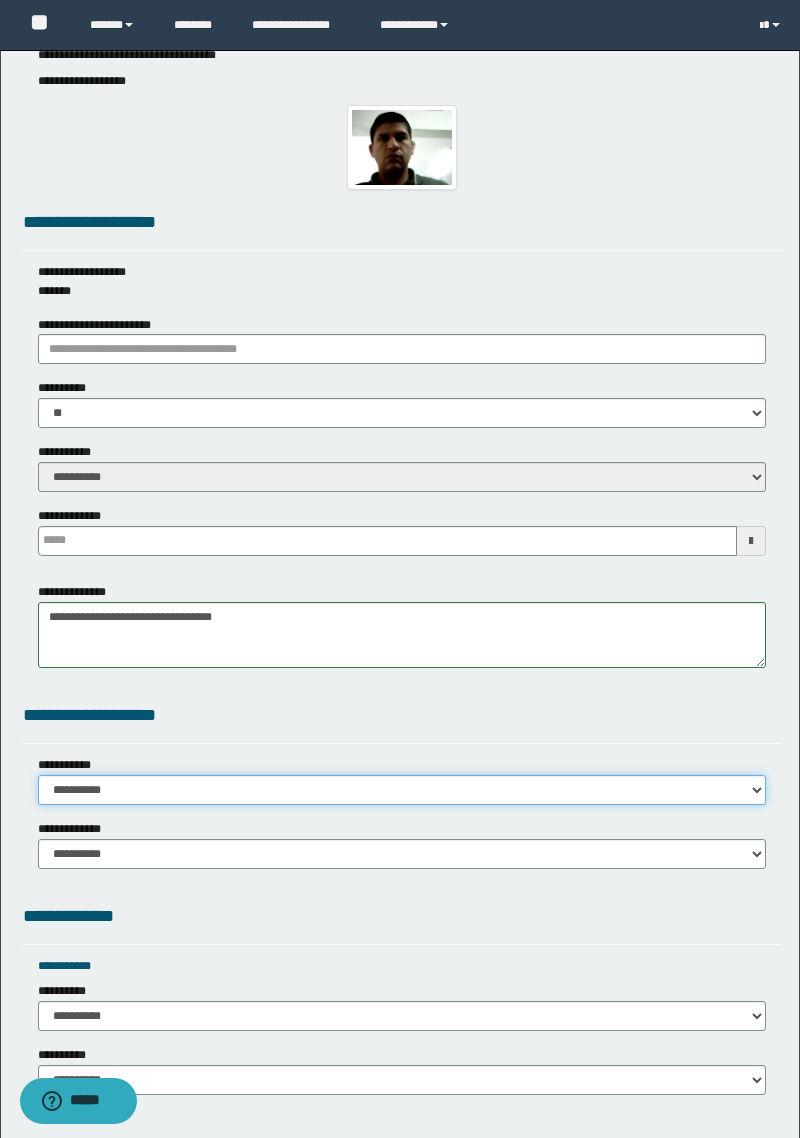 select on "*" 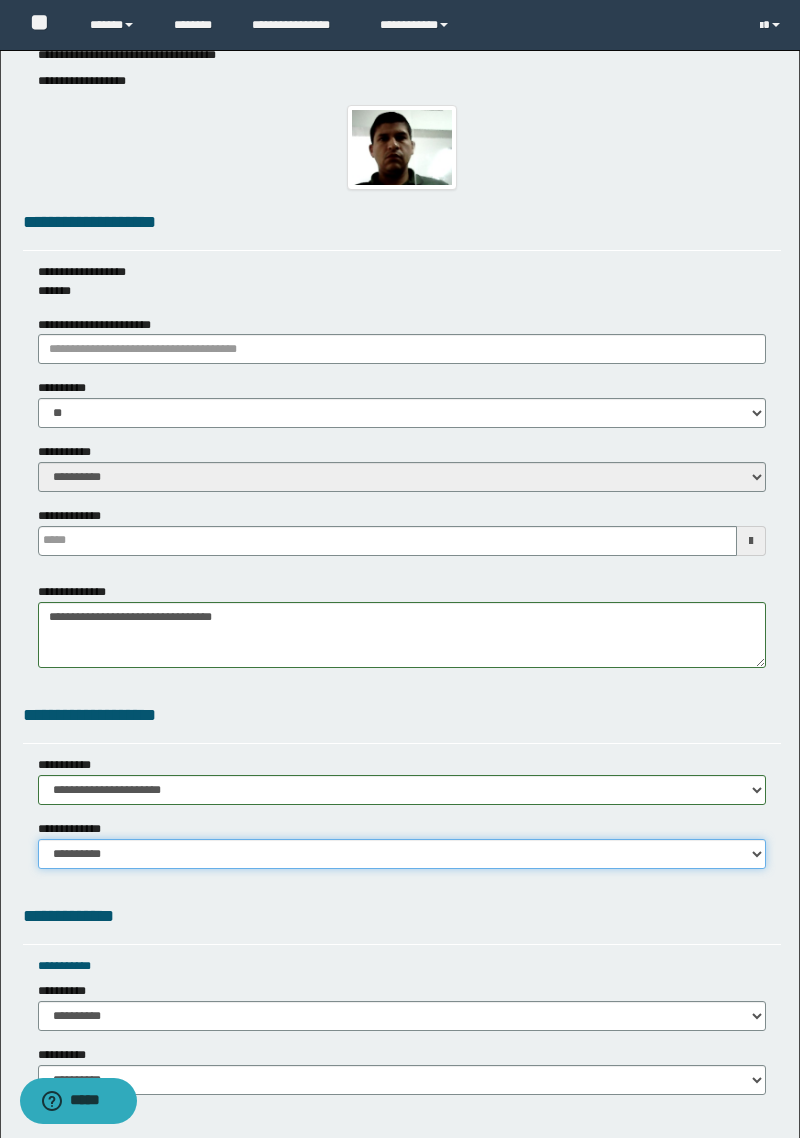 click on "**********" at bounding box center (402, 854) 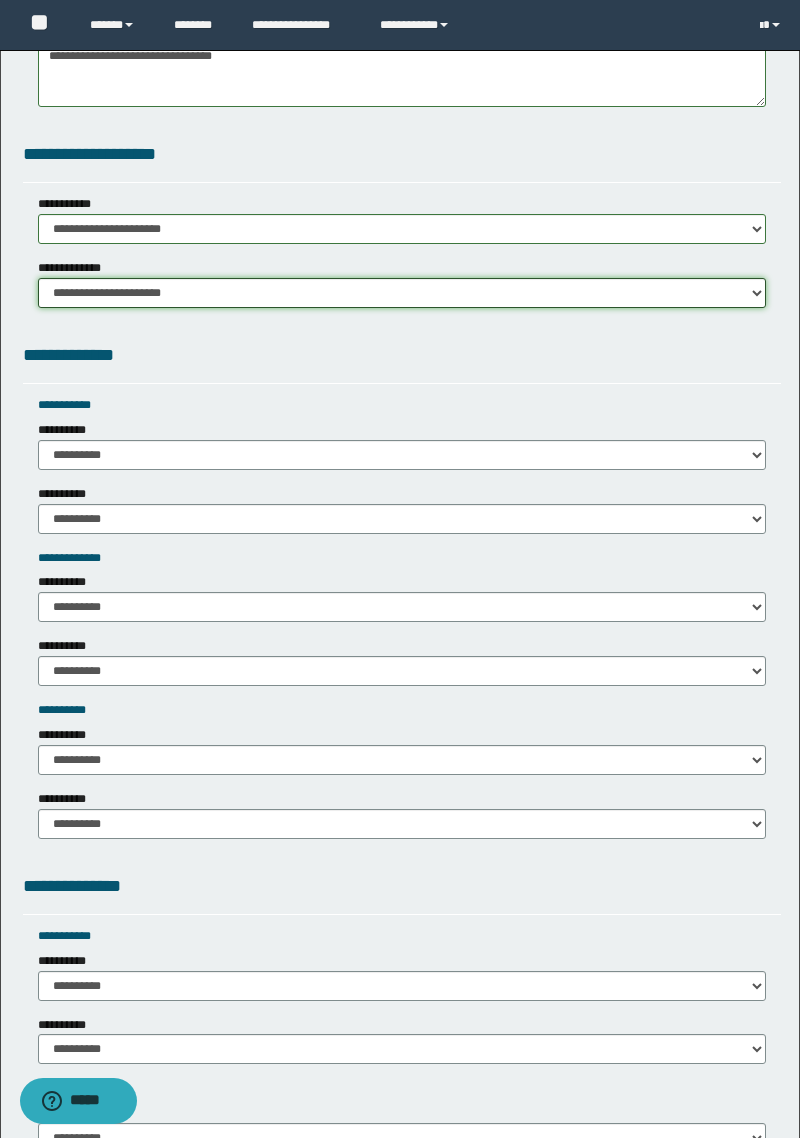 scroll, scrollTop: 1164, scrollLeft: 0, axis: vertical 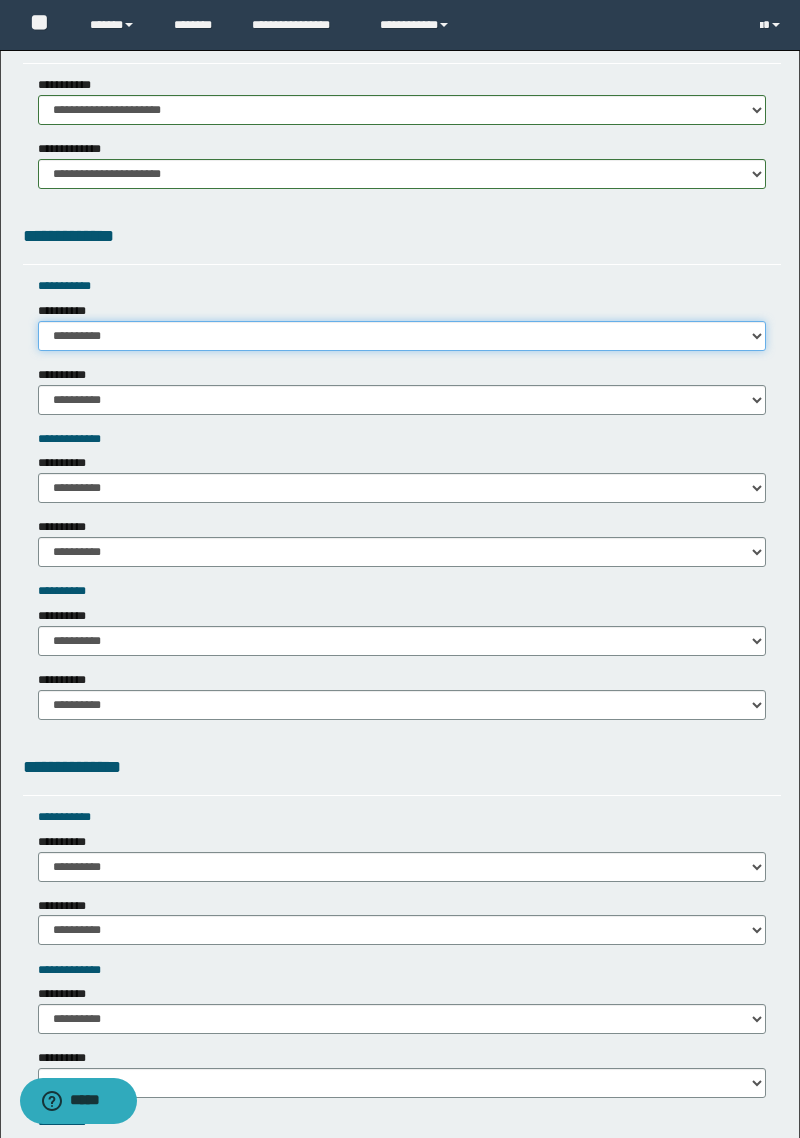 click on "**********" at bounding box center (402, 336) 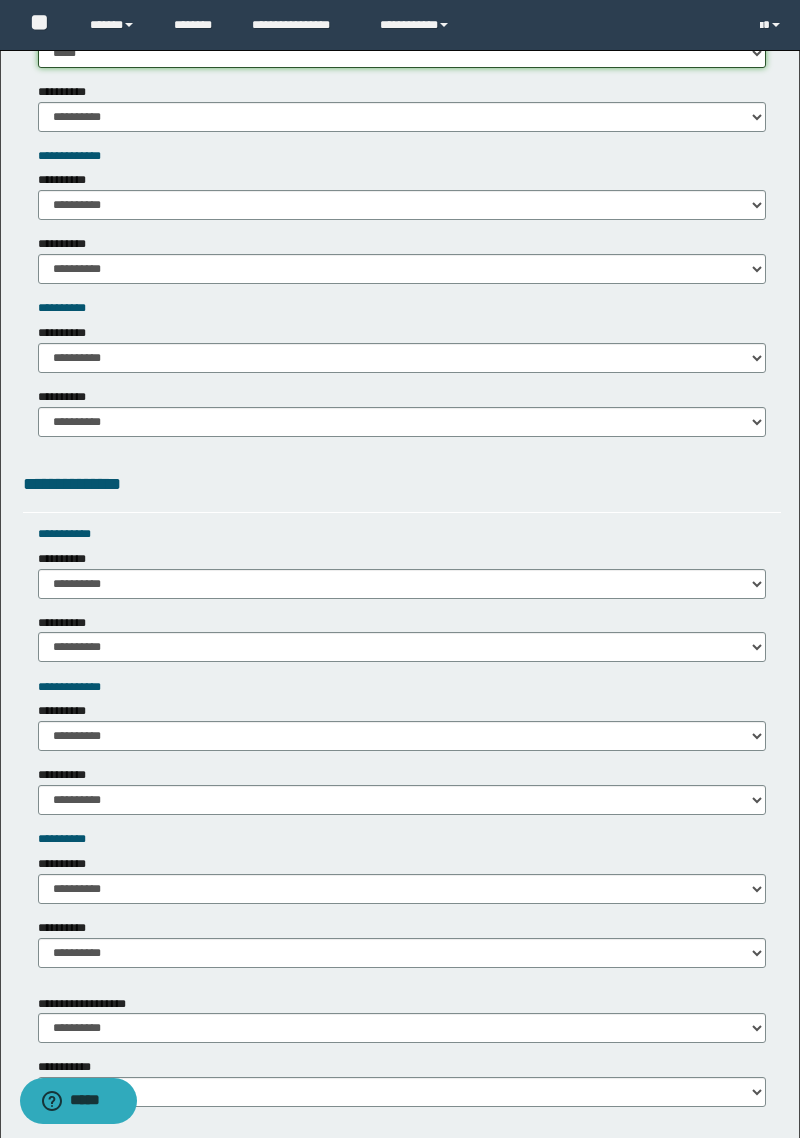scroll, scrollTop: 1450, scrollLeft: 0, axis: vertical 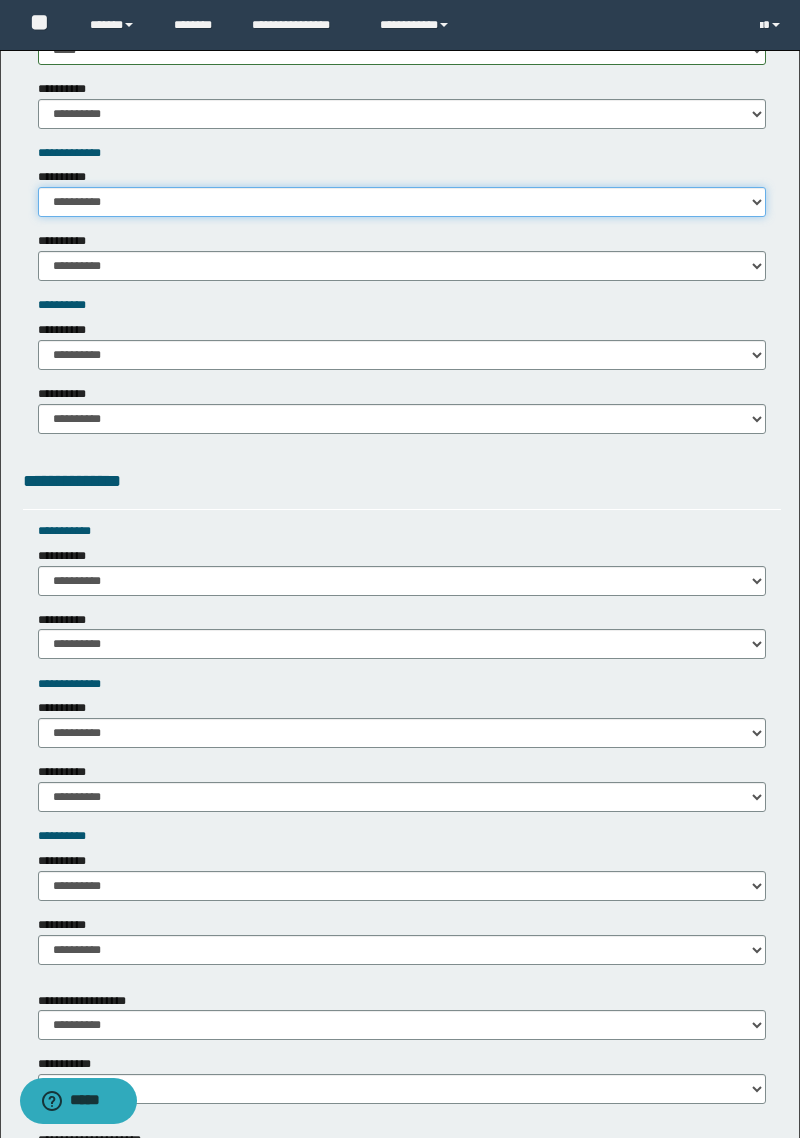 click on "**********" at bounding box center [402, 202] 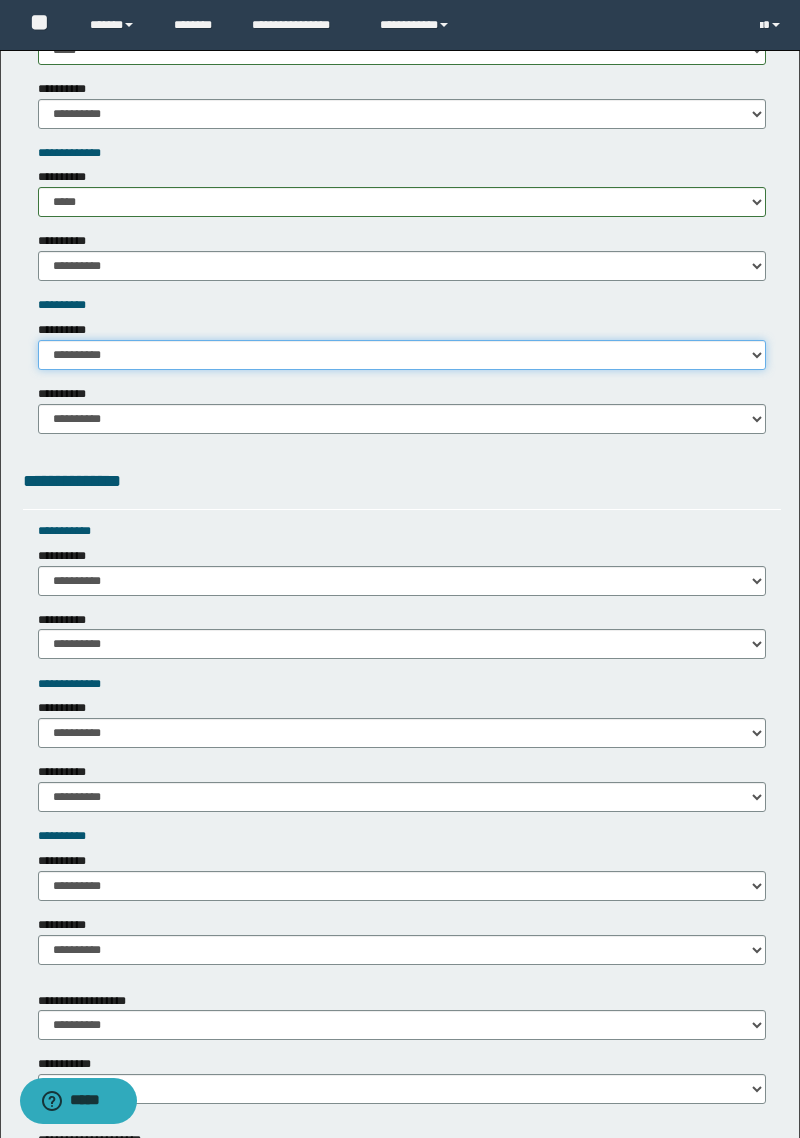 click on "**********" at bounding box center [402, 355] 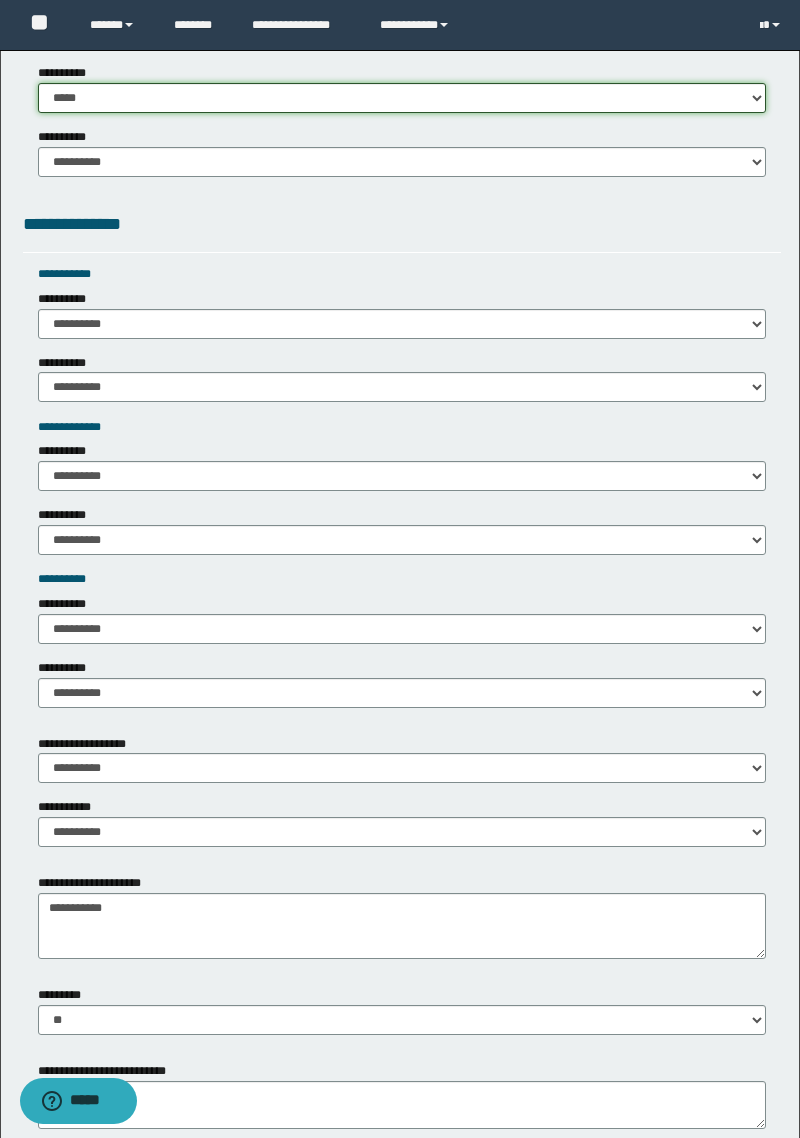 scroll, scrollTop: 1759, scrollLeft: 0, axis: vertical 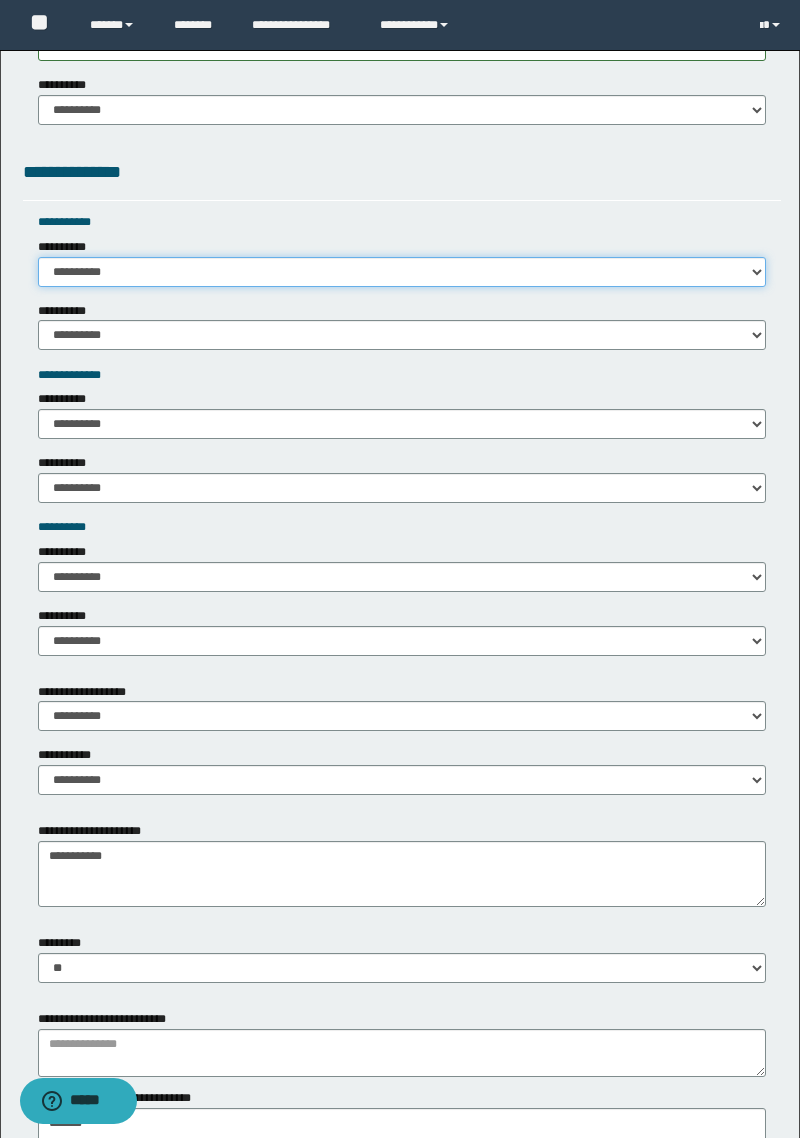 click on "**********" at bounding box center [402, 272] 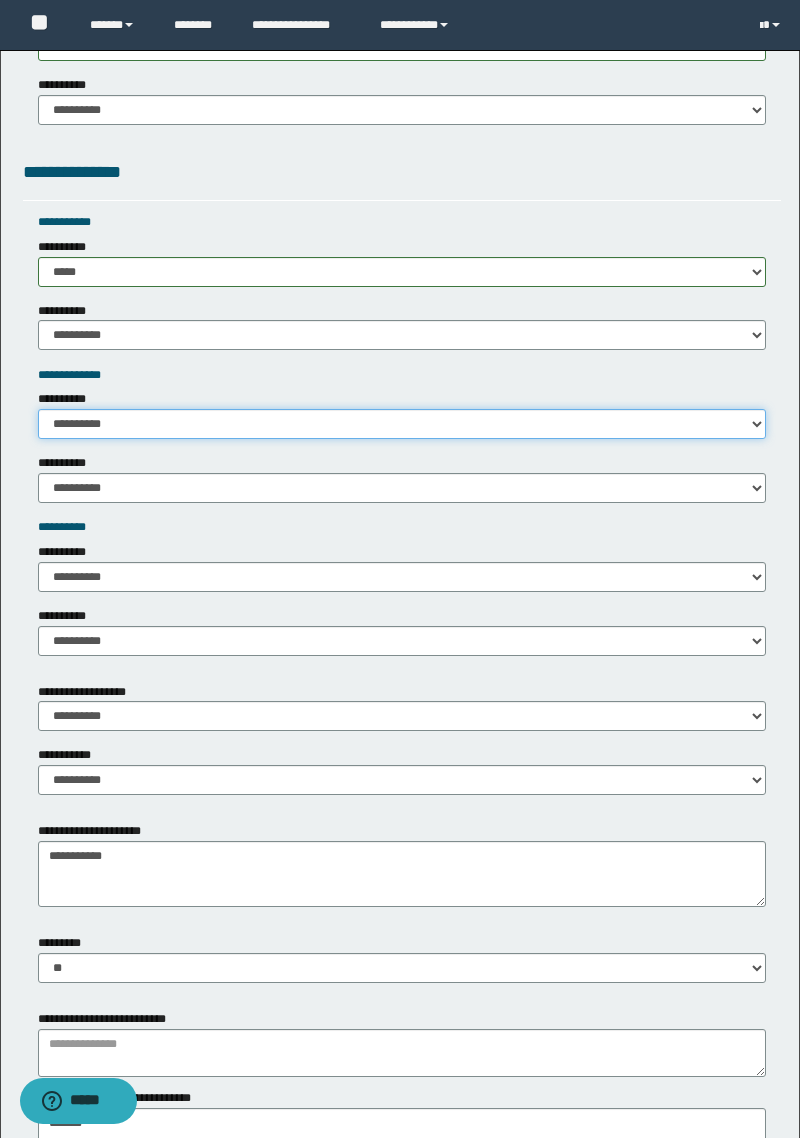 click on "**********" at bounding box center (402, 424) 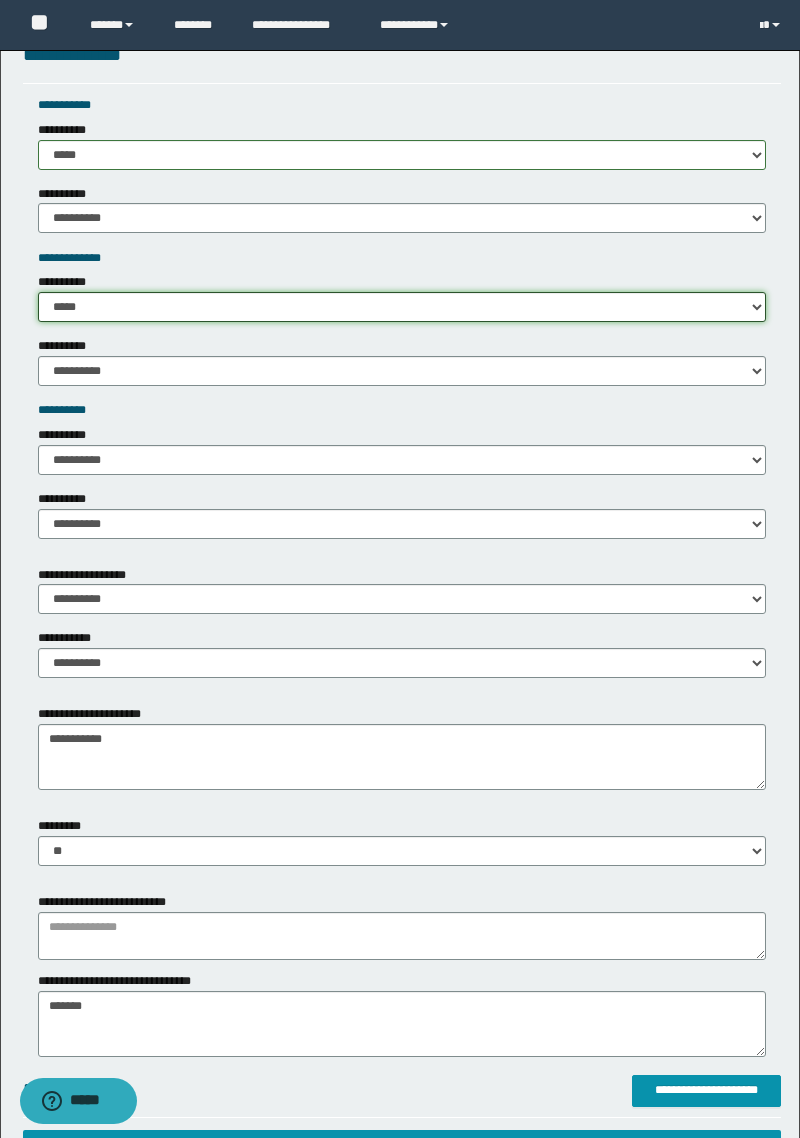 scroll, scrollTop: 1893, scrollLeft: 0, axis: vertical 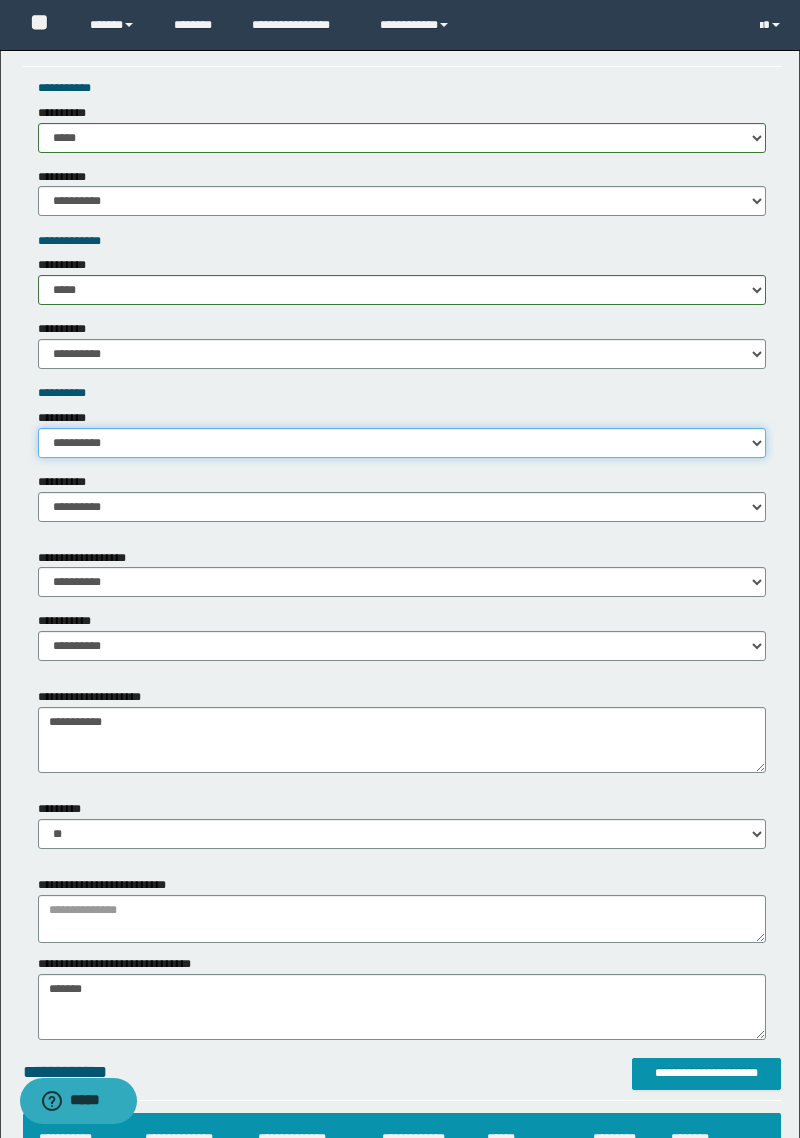 click on "**********" at bounding box center (402, 443) 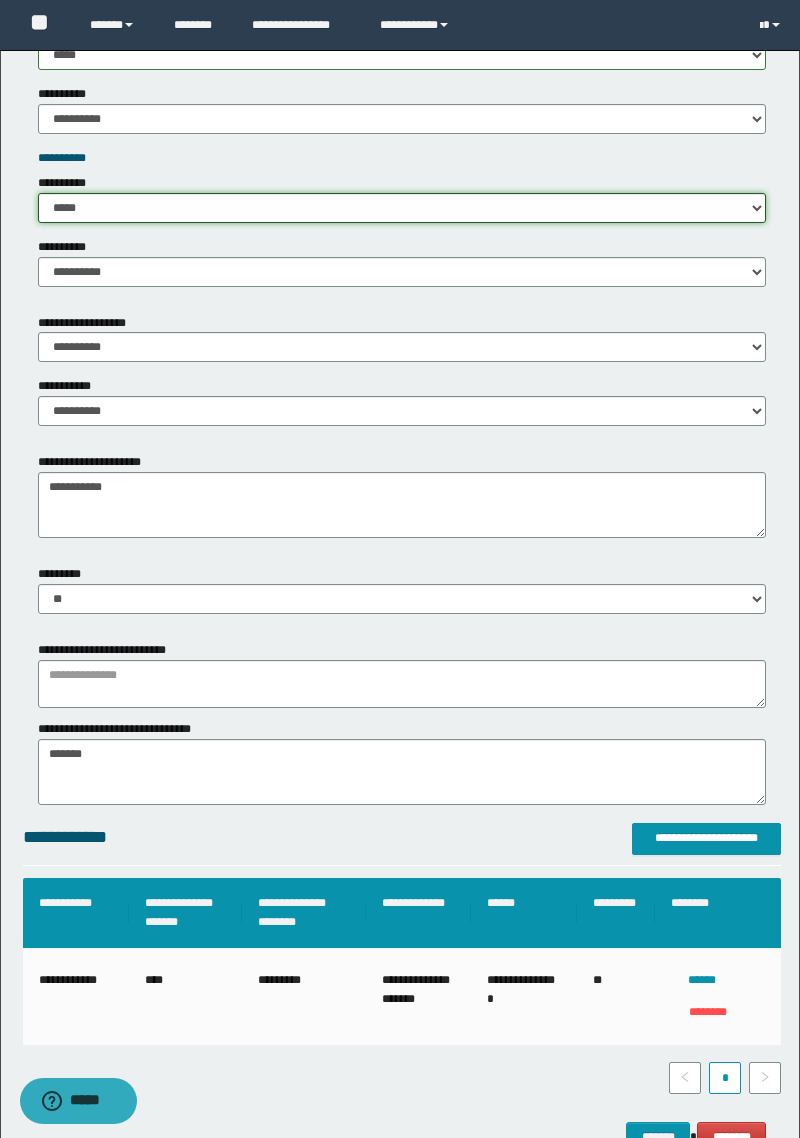 scroll, scrollTop: 2131, scrollLeft: 0, axis: vertical 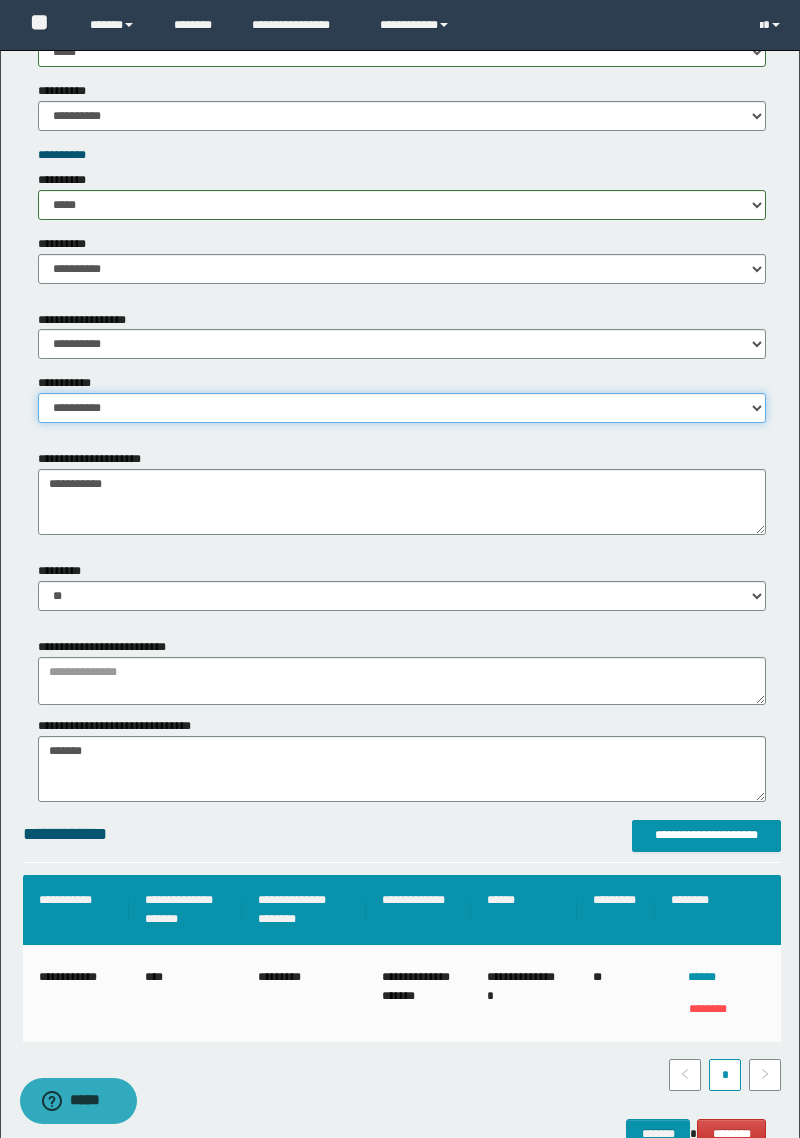 click on "**********" at bounding box center (402, 408) 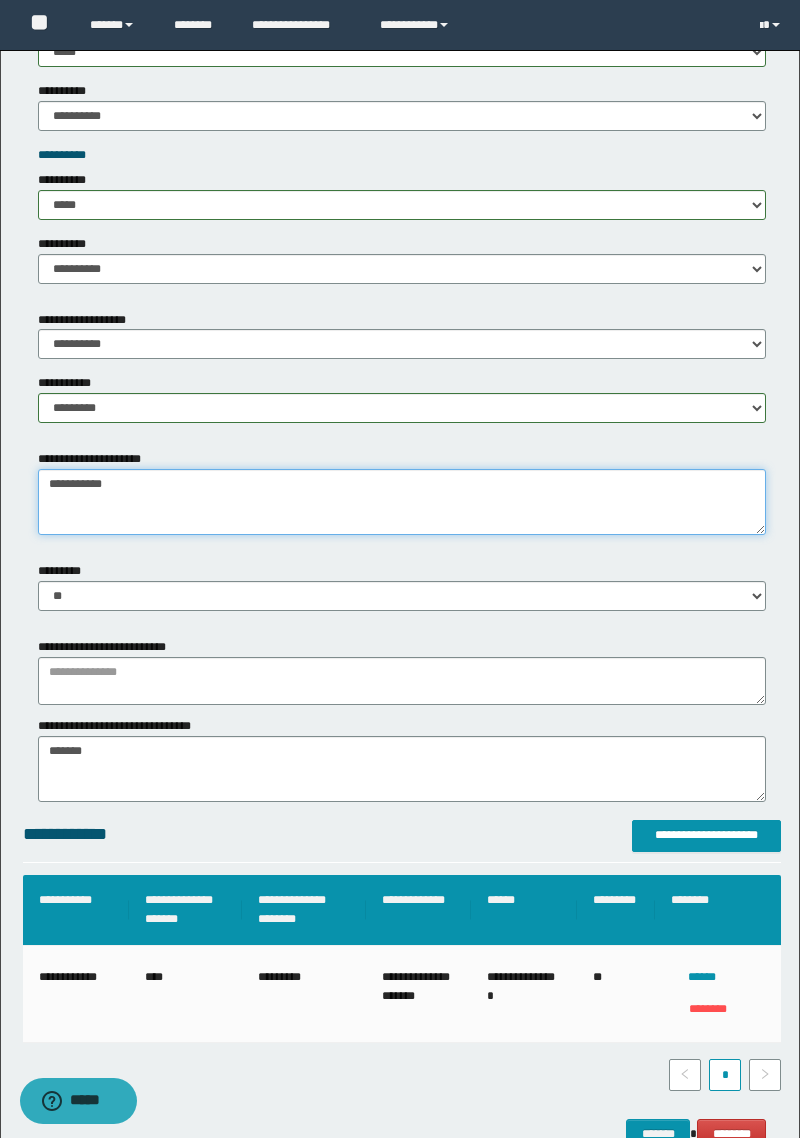click on "**********" at bounding box center (402, 502) 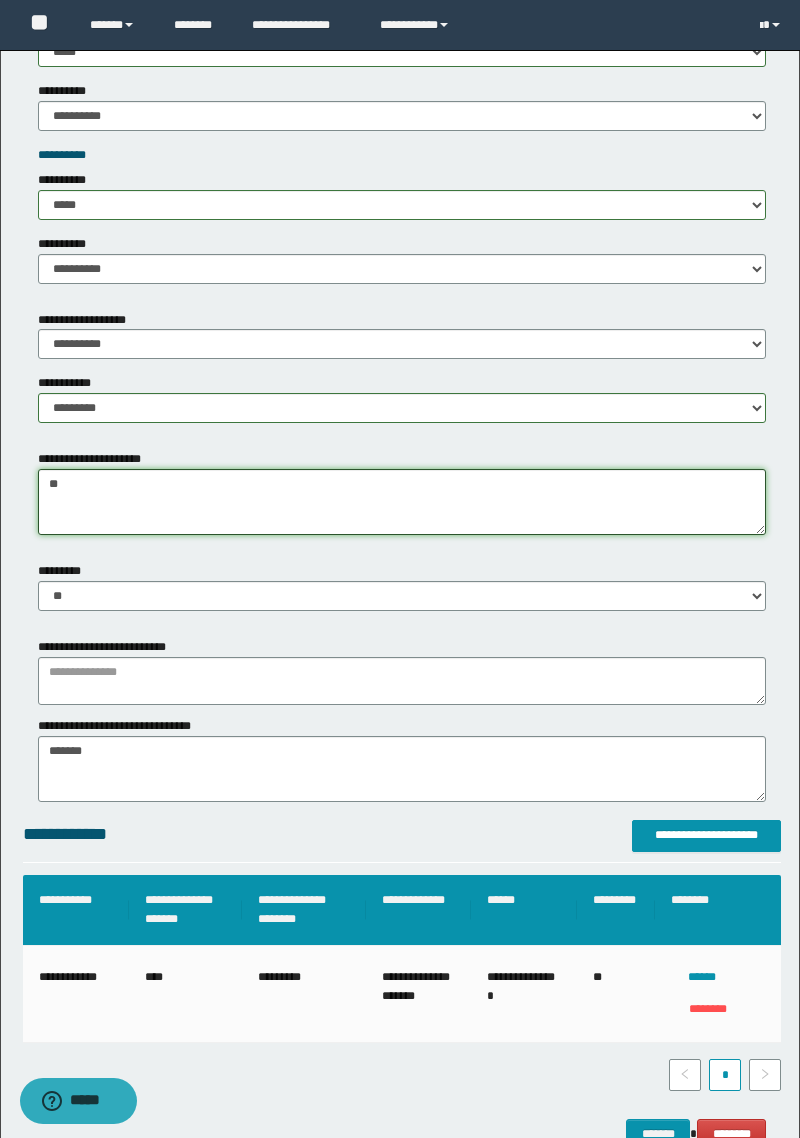 type on "*" 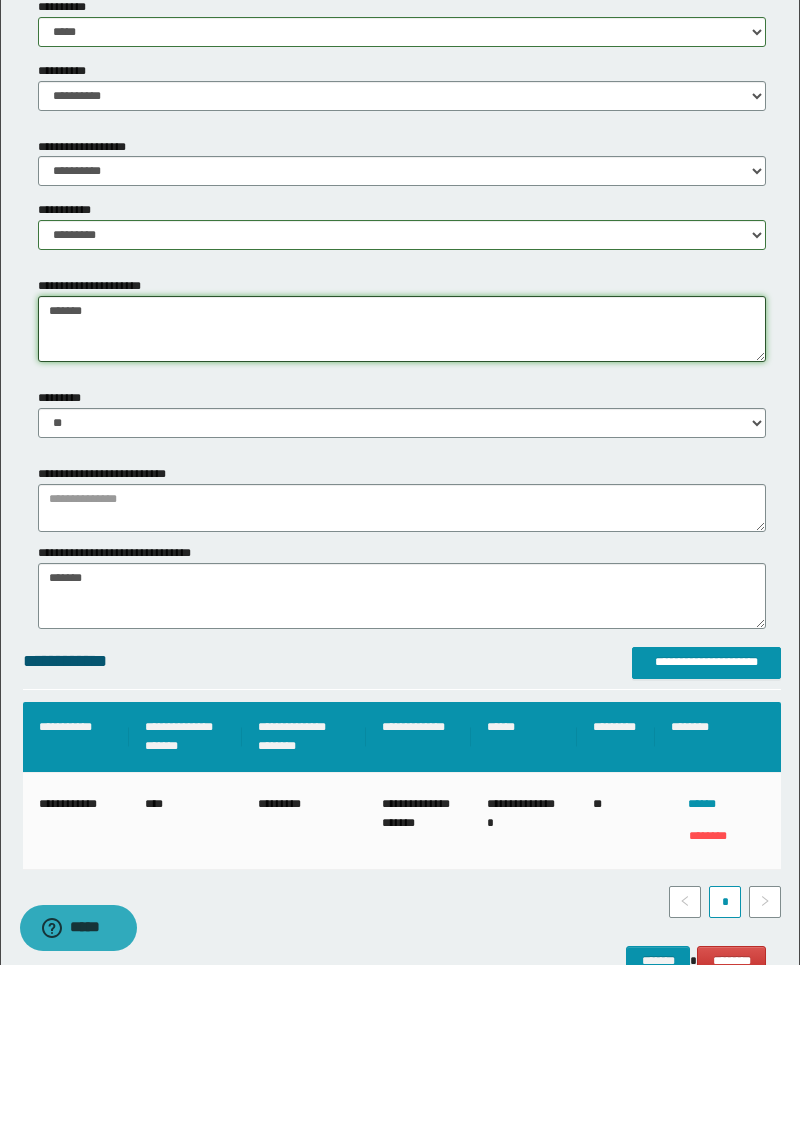 type on "******" 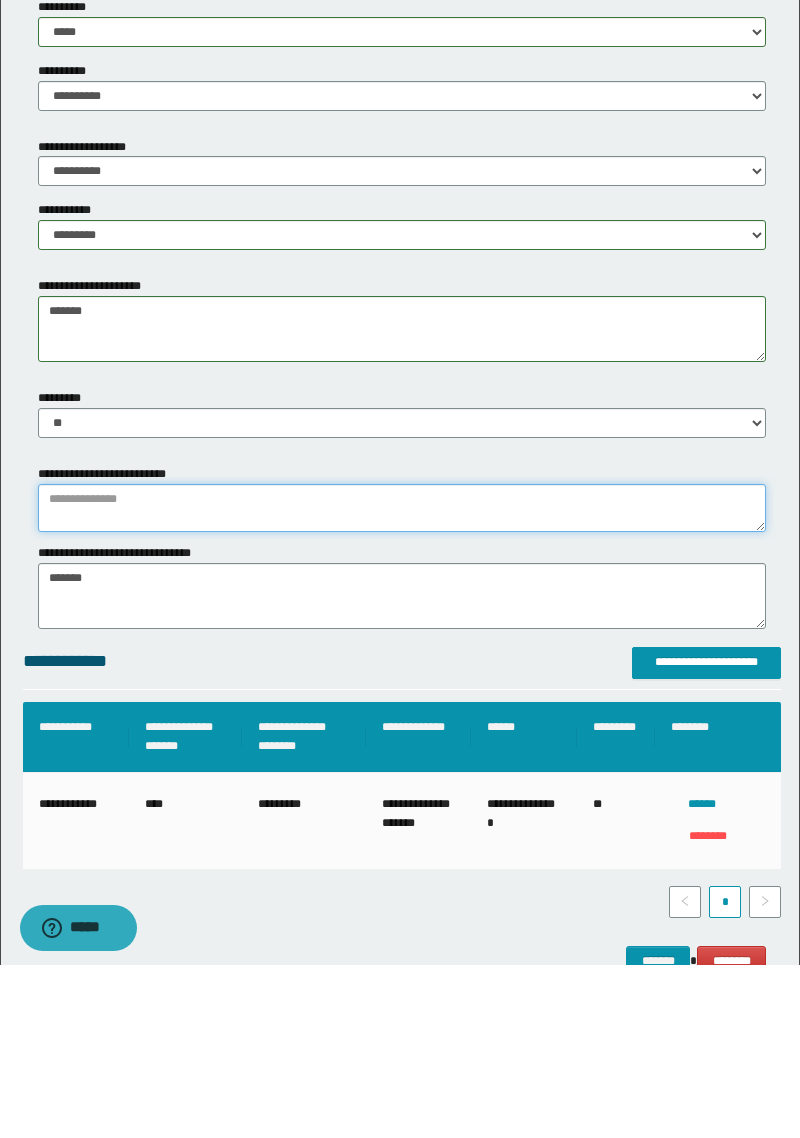 click at bounding box center [402, 681] 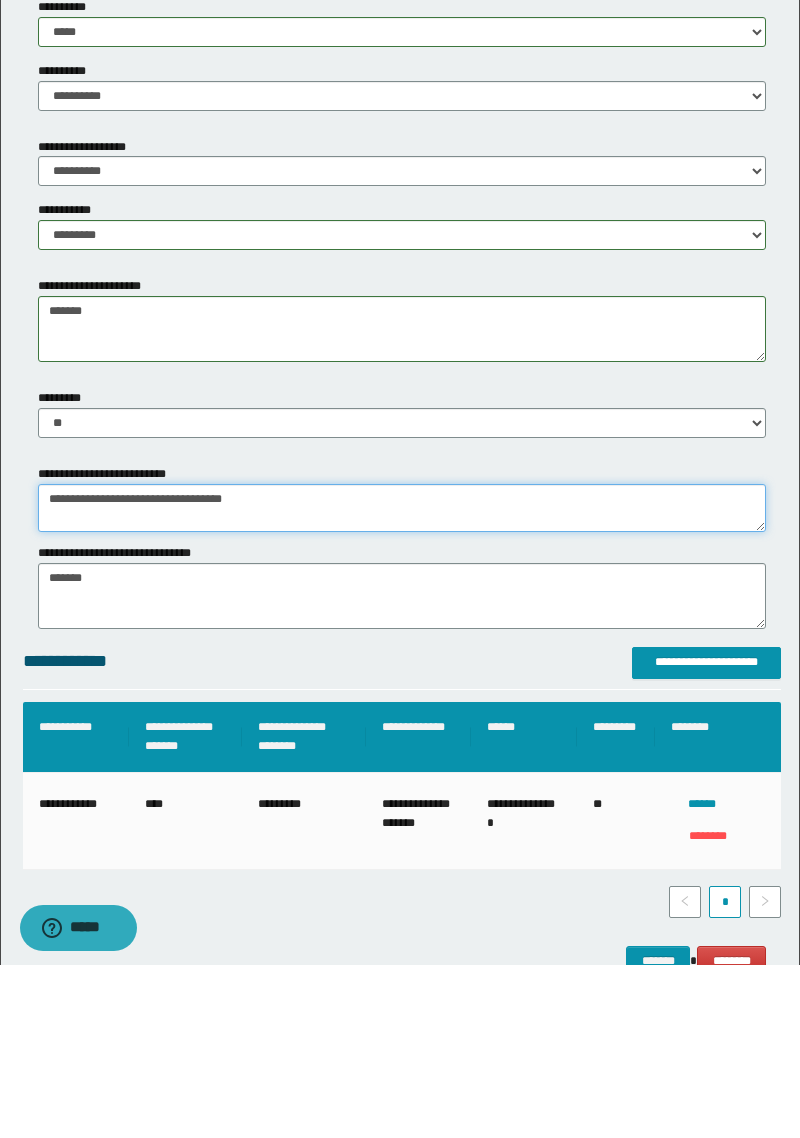 type on "**********" 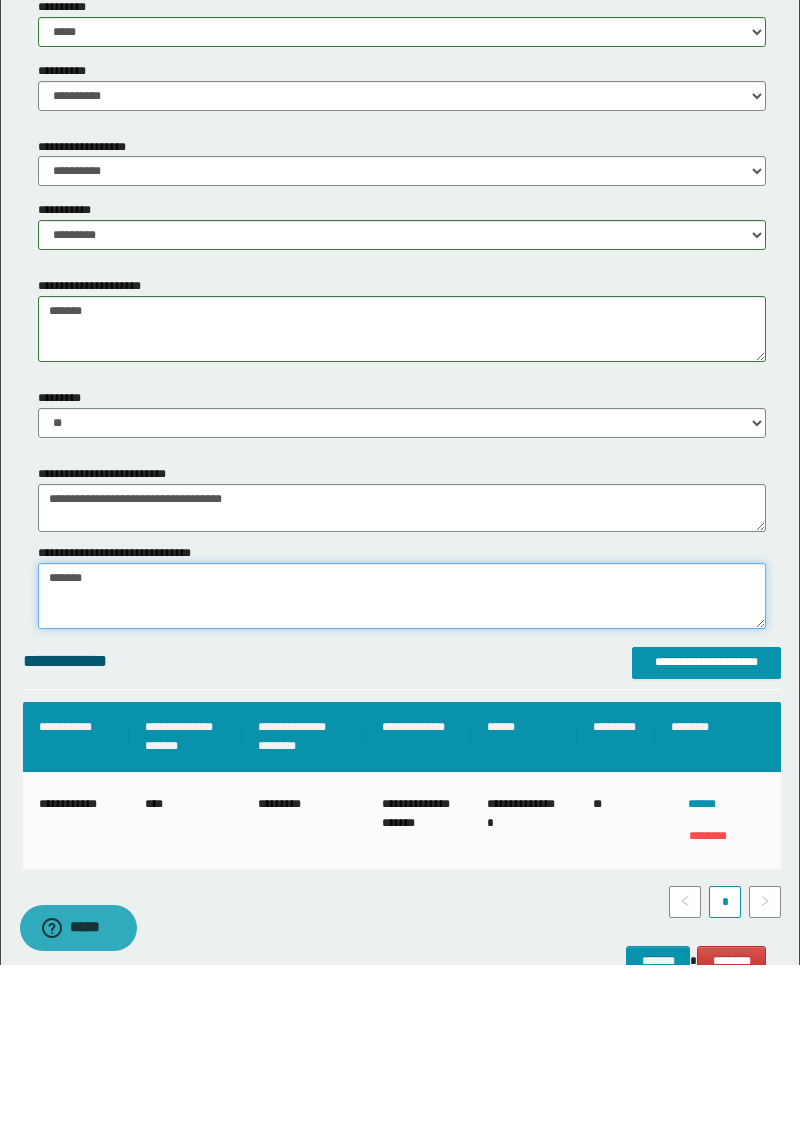 click on "*******" at bounding box center [402, 769] 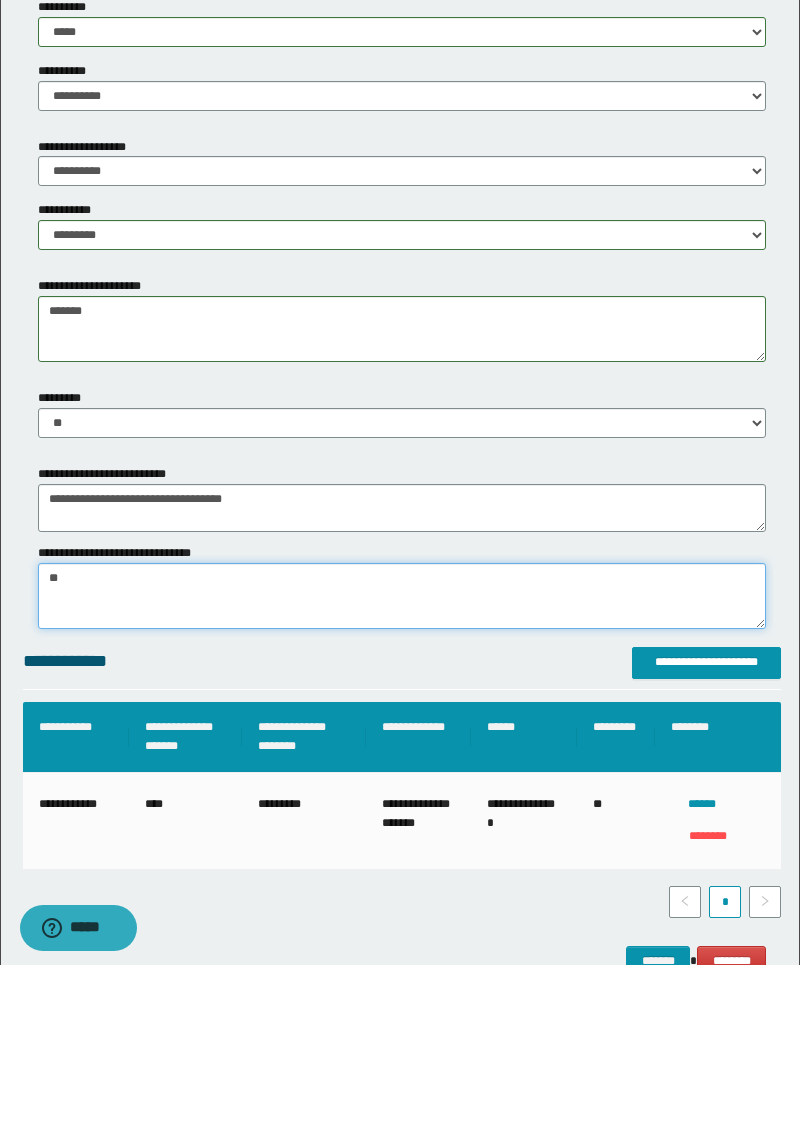 type on "*" 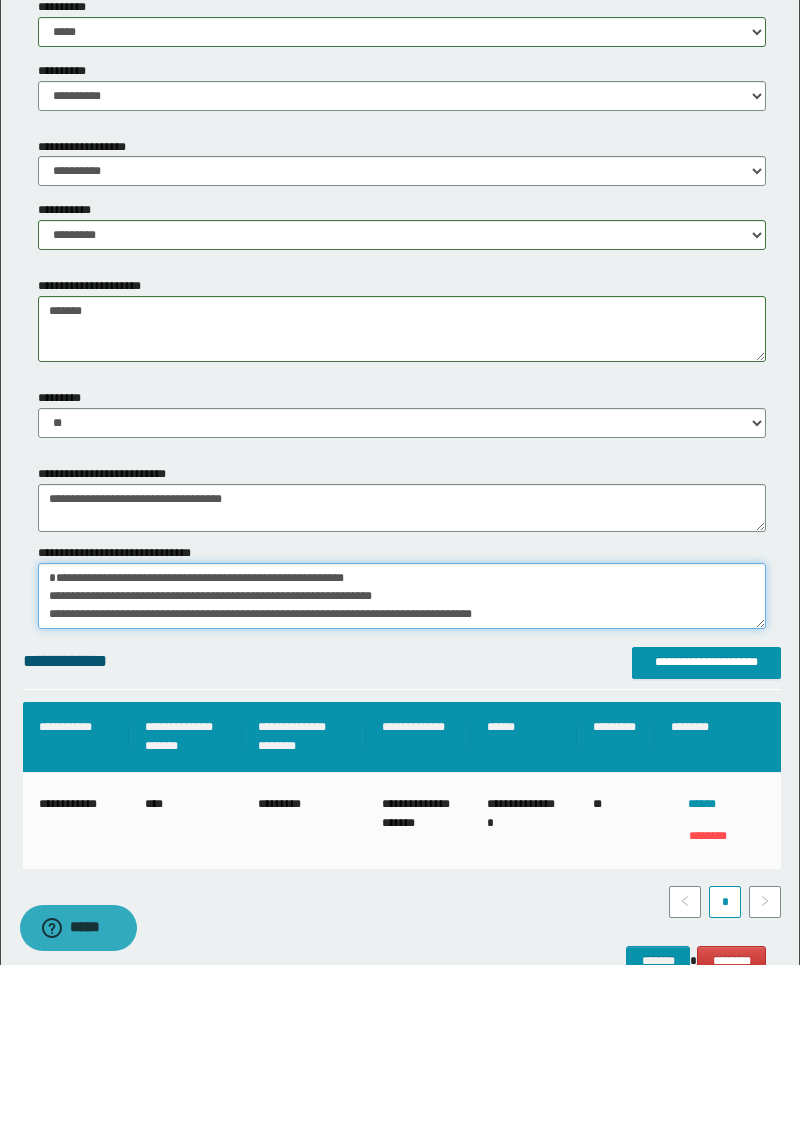 scroll, scrollTop: 47, scrollLeft: 0, axis: vertical 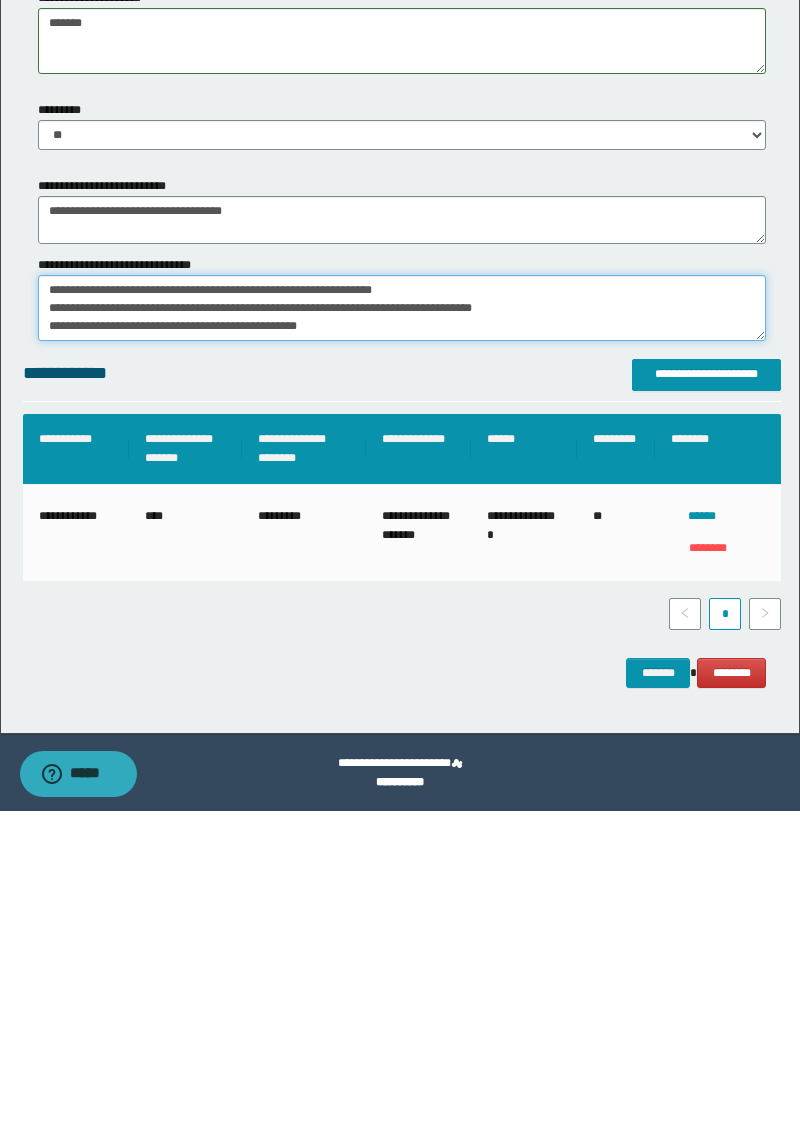 type on "**********" 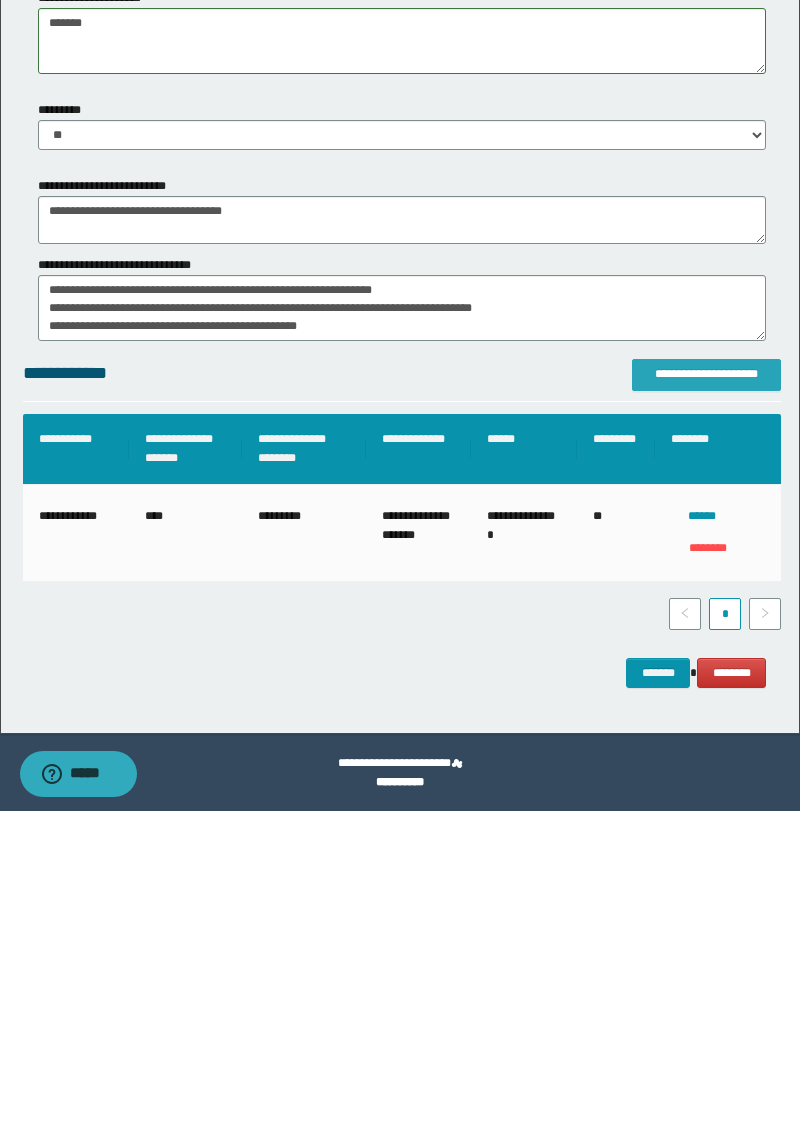 click on "**********" at bounding box center (706, 702) 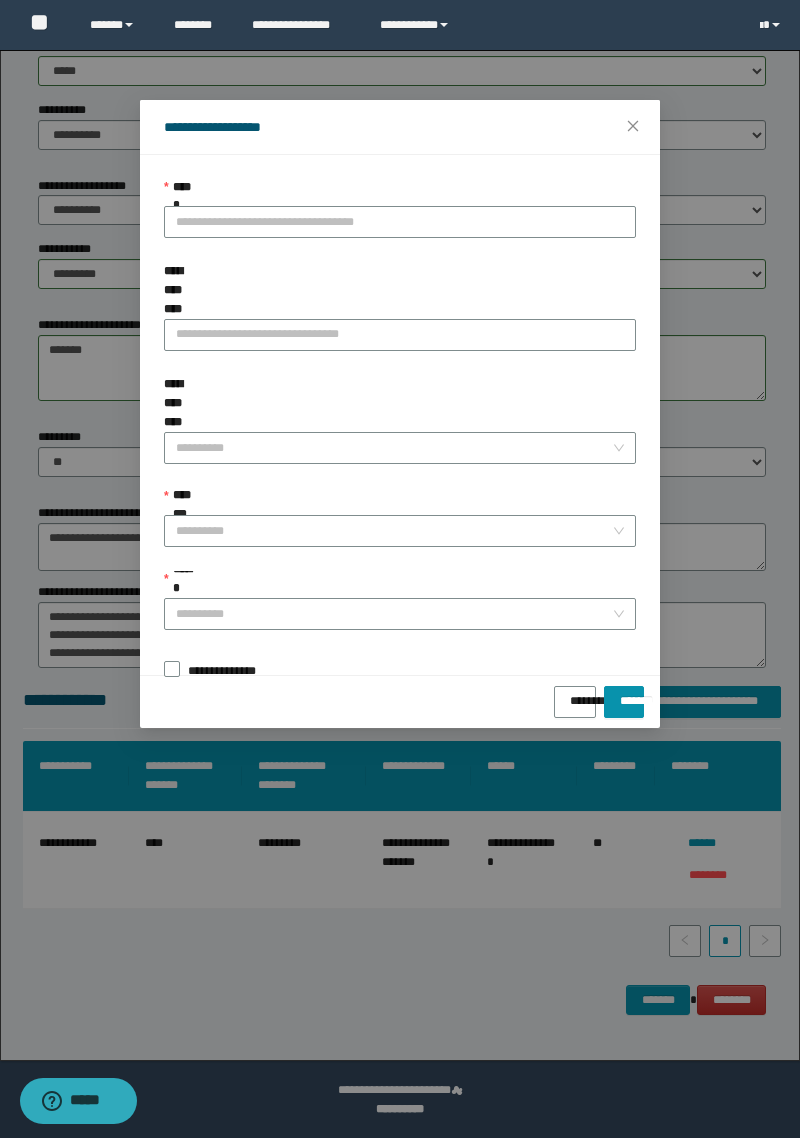 click on "**********" at bounding box center (400, 569) 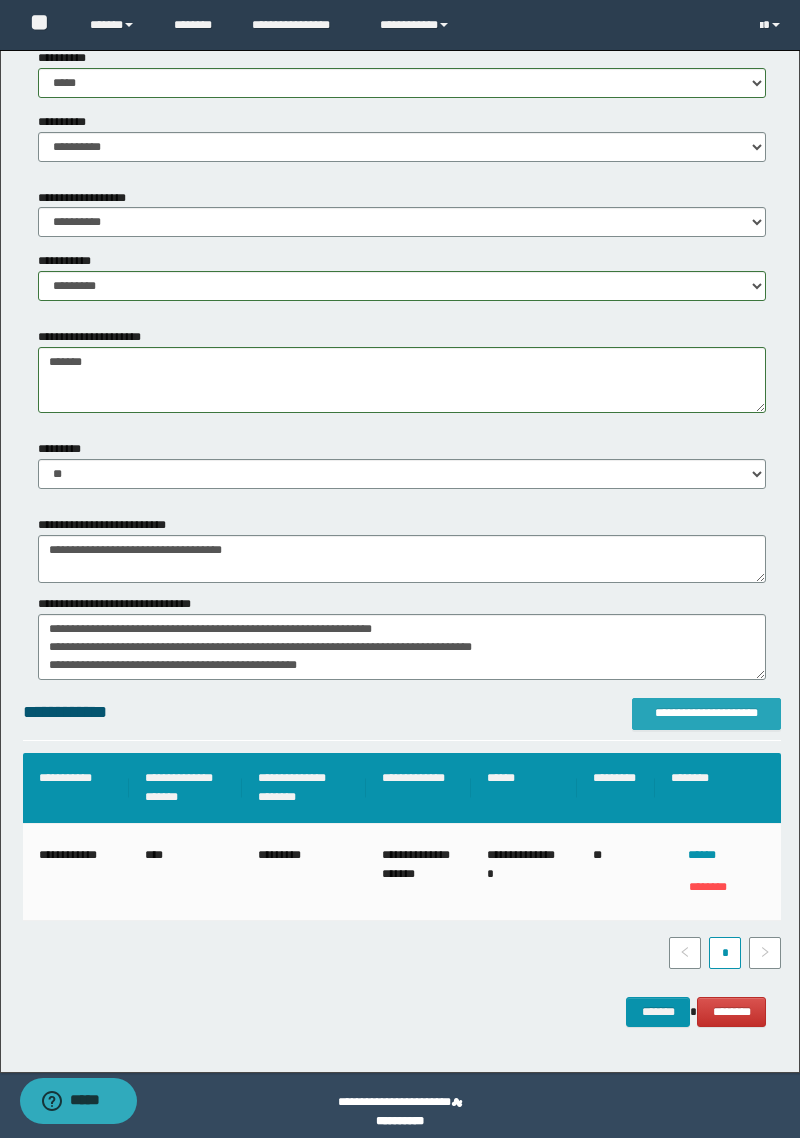 scroll, scrollTop: 2251, scrollLeft: 0, axis: vertical 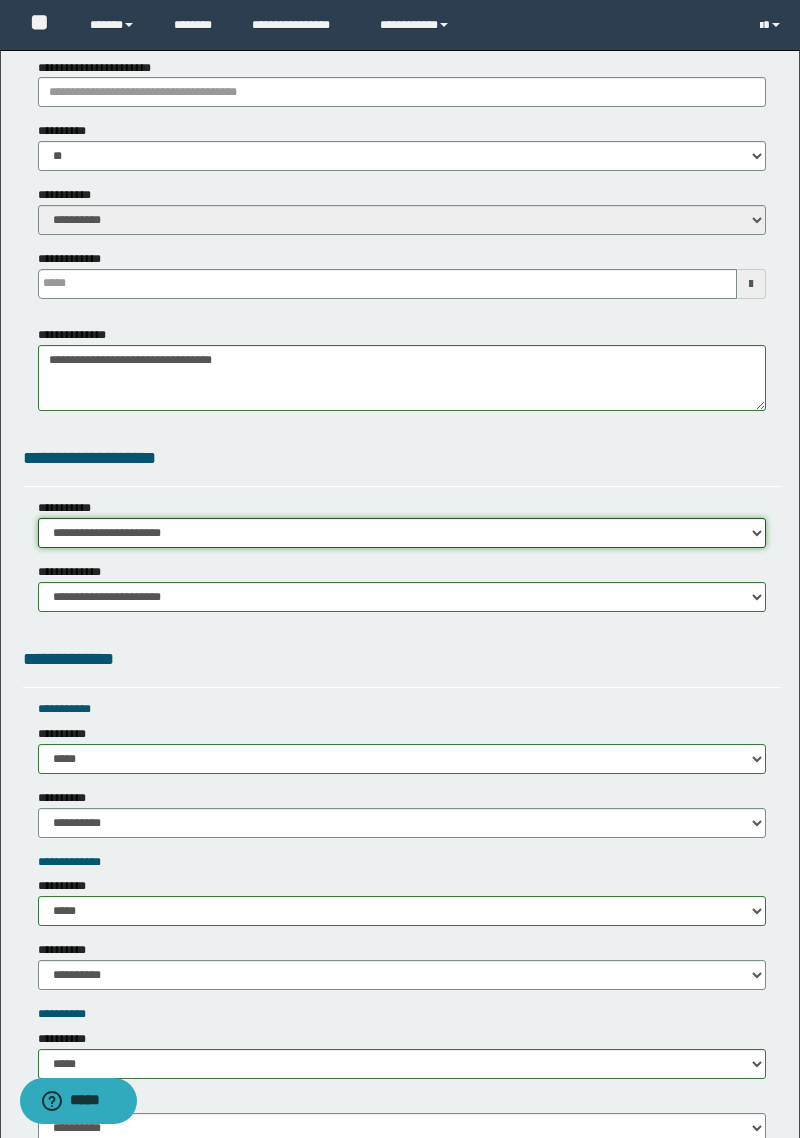 click on "**********" at bounding box center [402, 533] 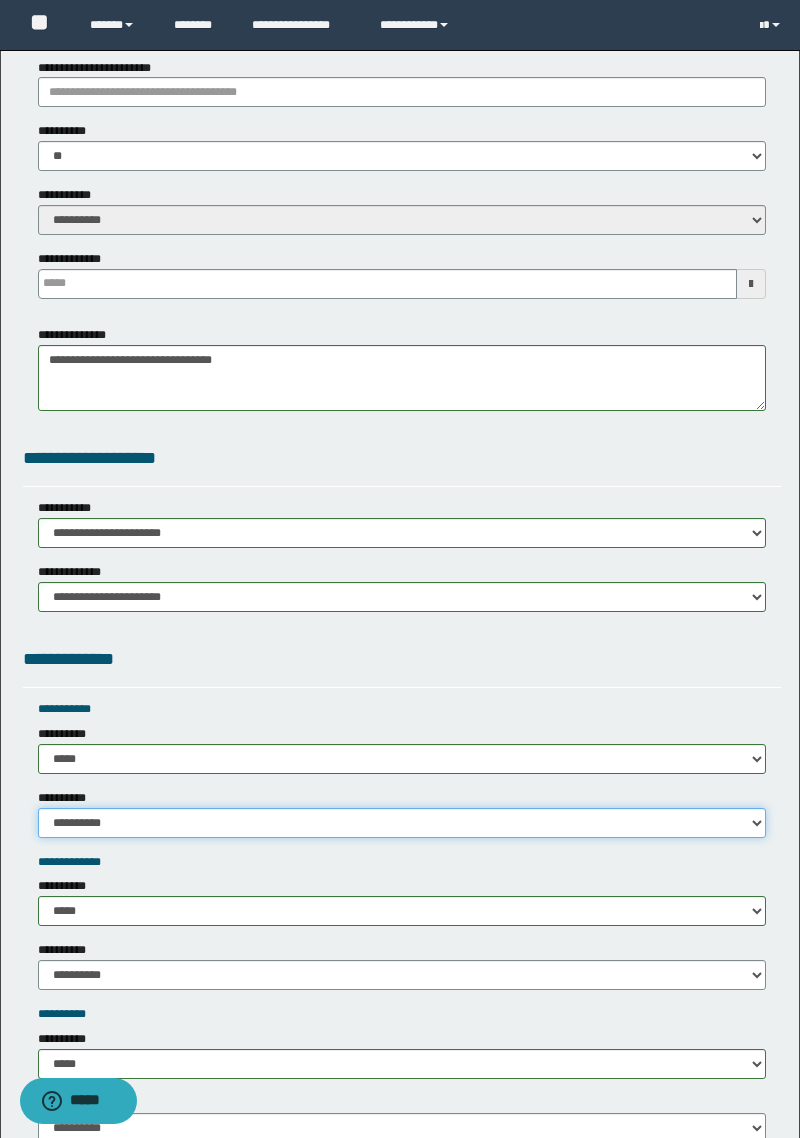 click on "**********" at bounding box center (402, 823) 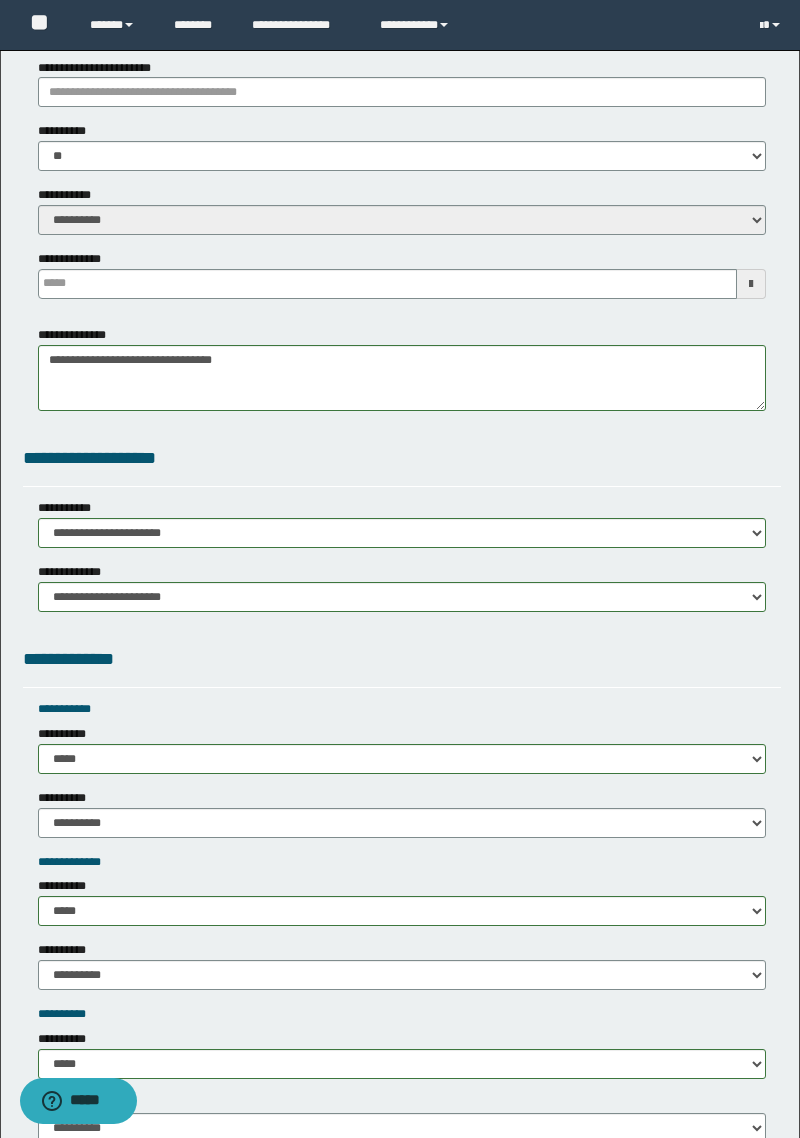 click on "**********" at bounding box center (402, 901) 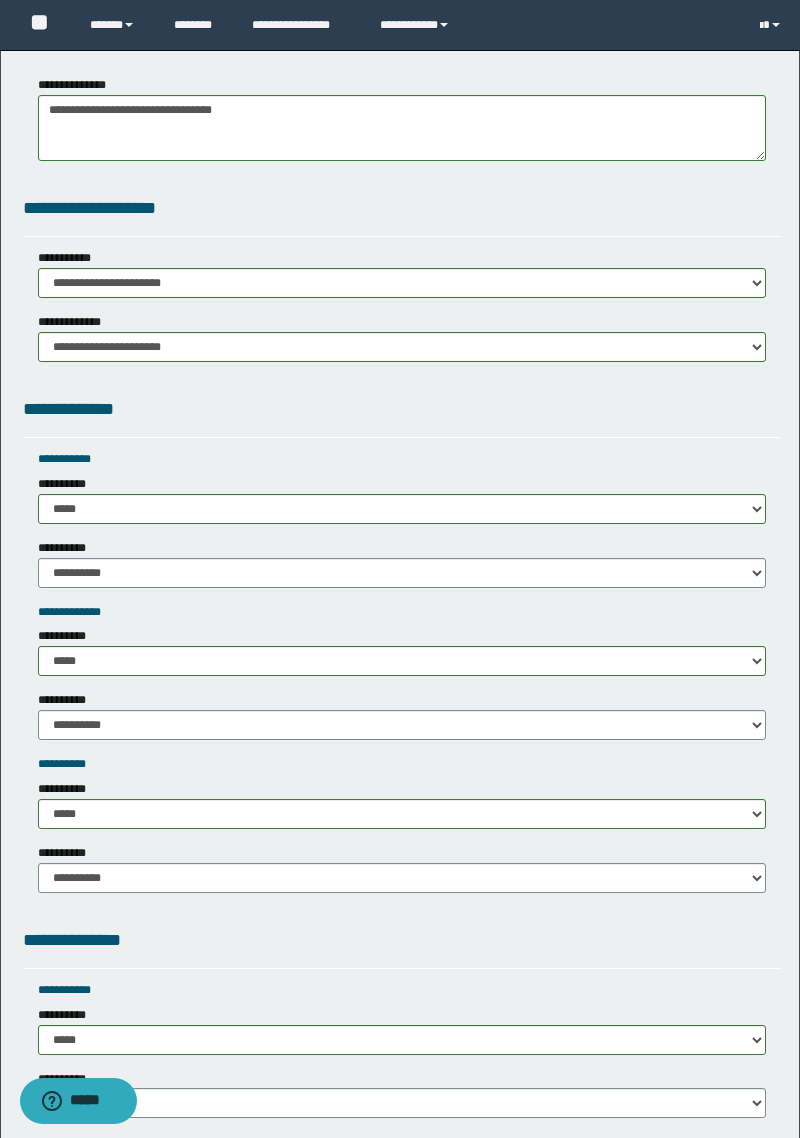 scroll, scrollTop: 1018, scrollLeft: 0, axis: vertical 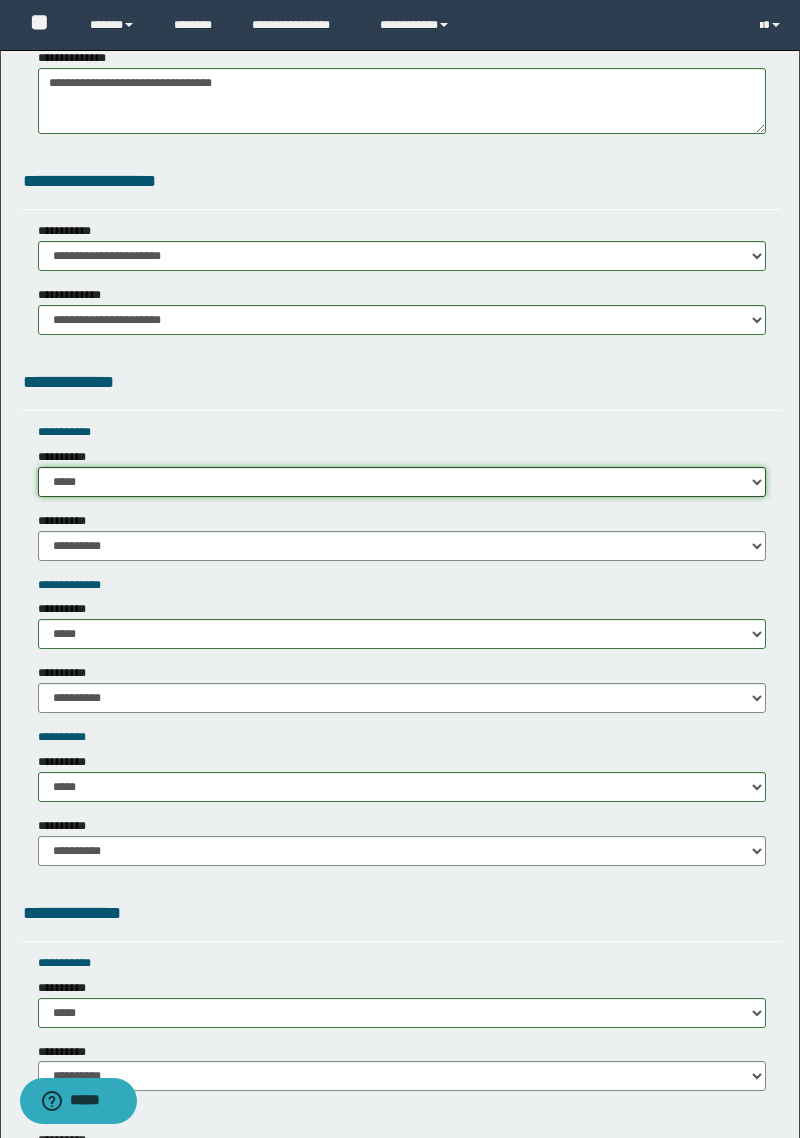 click on "**********" at bounding box center (402, 482) 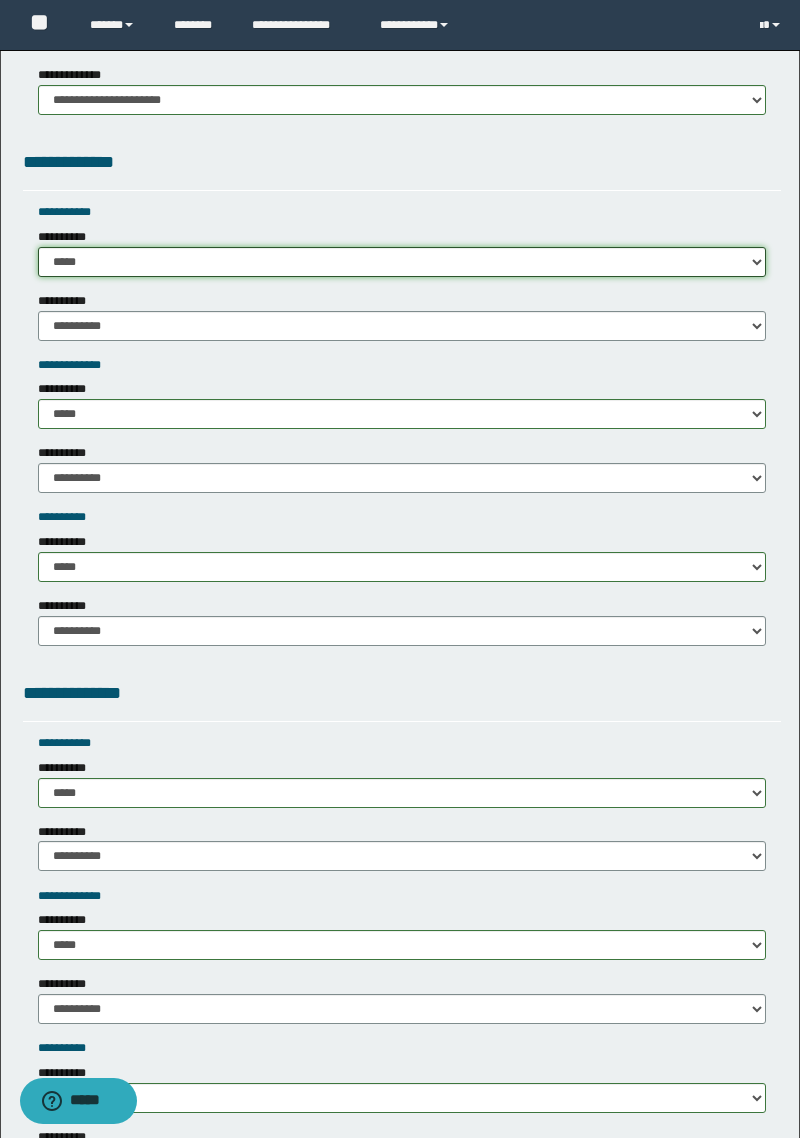 scroll, scrollTop: 1280, scrollLeft: 0, axis: vertical 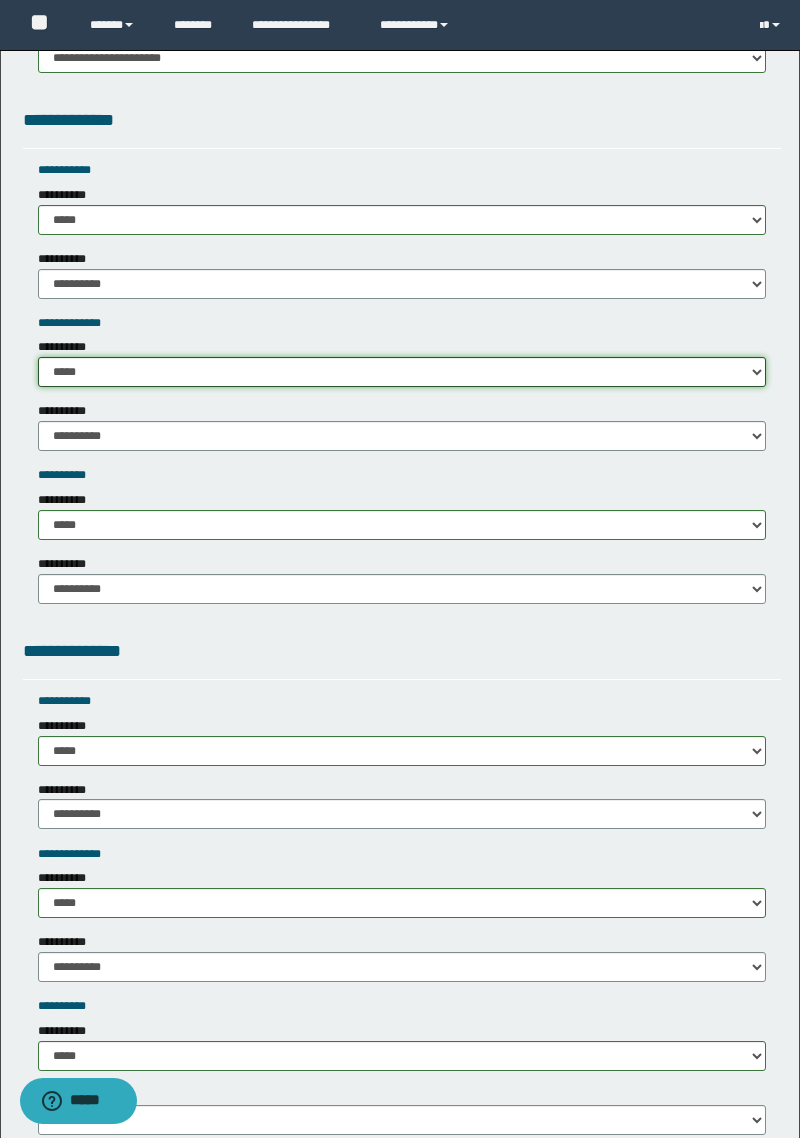 click on "**********" at bounding box center (402, 372) 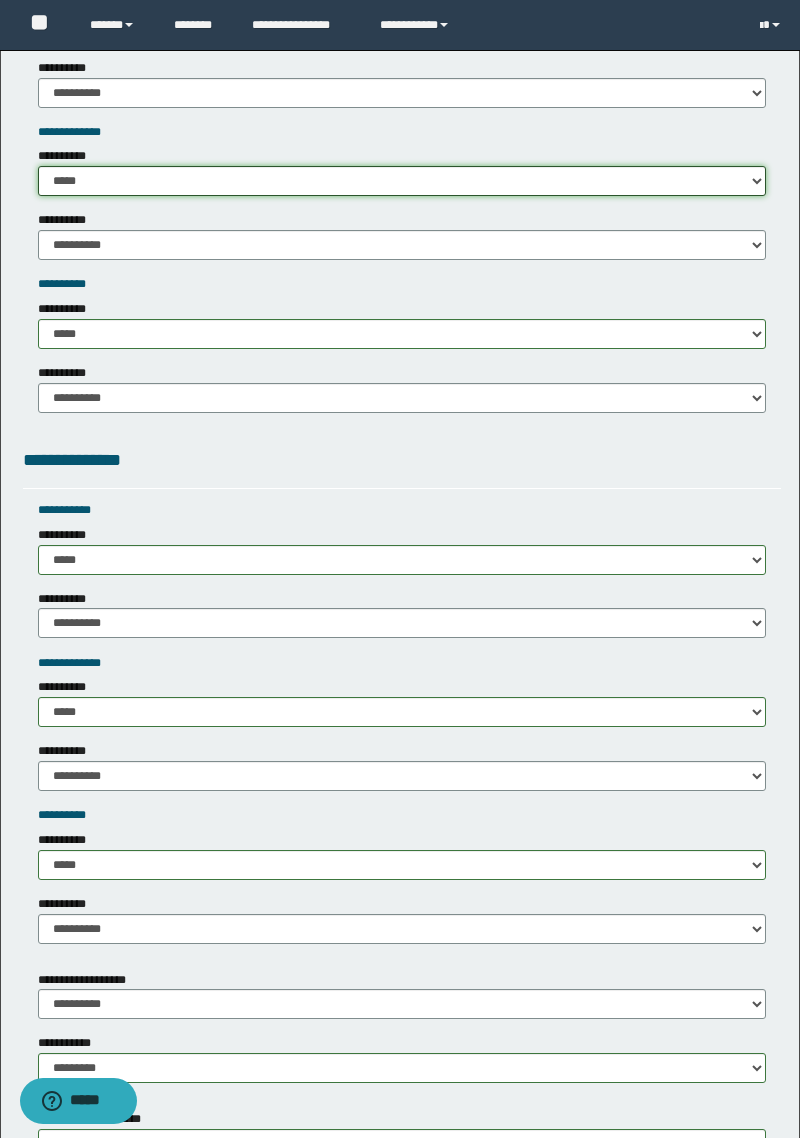 scroll, scrollTop: 1472, scrollLeft: 0, axis: vertical 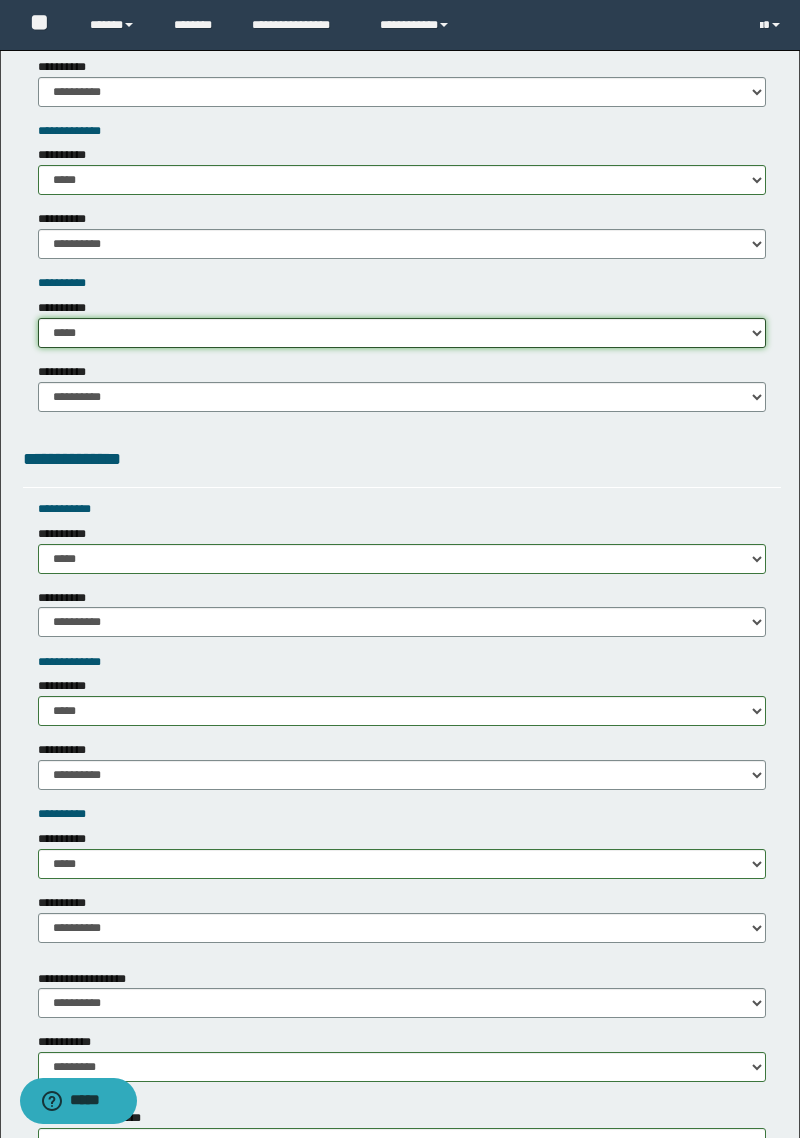 click on "**********" at bounding box center (402, 333) 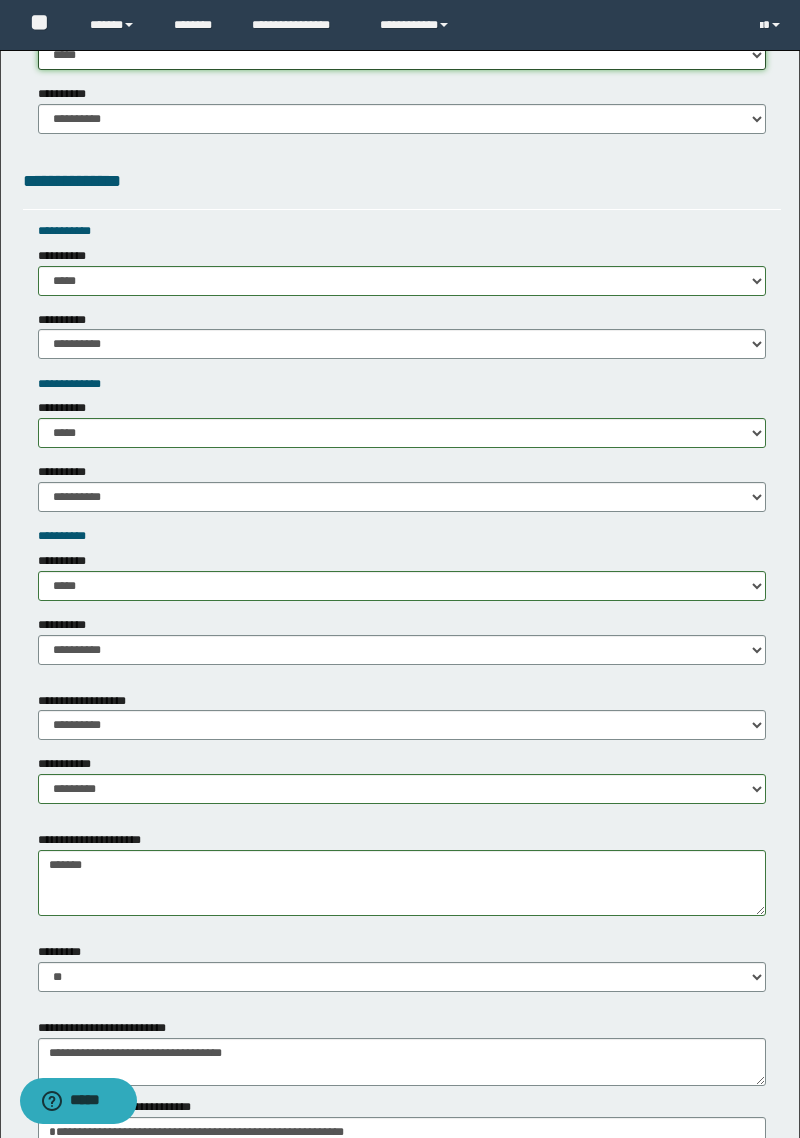 scroll, scrollTop: 1772, scrollLeft: 0, axis: vertical 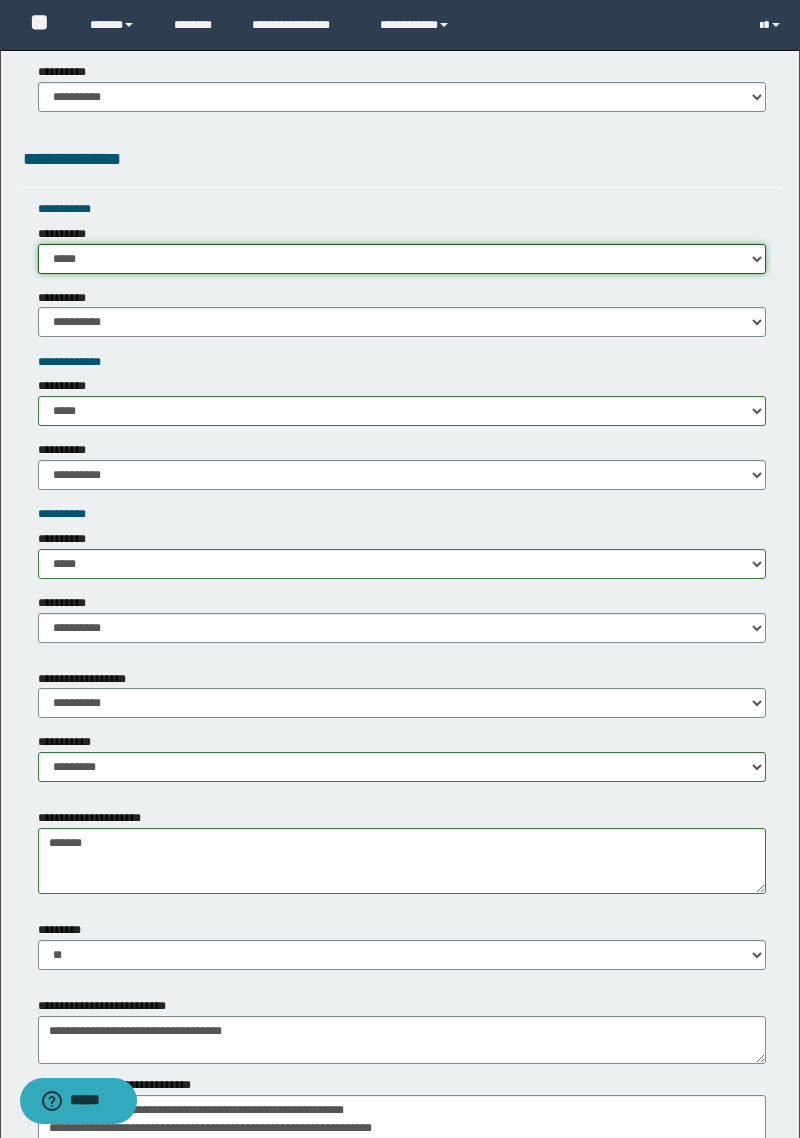 click on "**********" at bounding box center (402, 259) 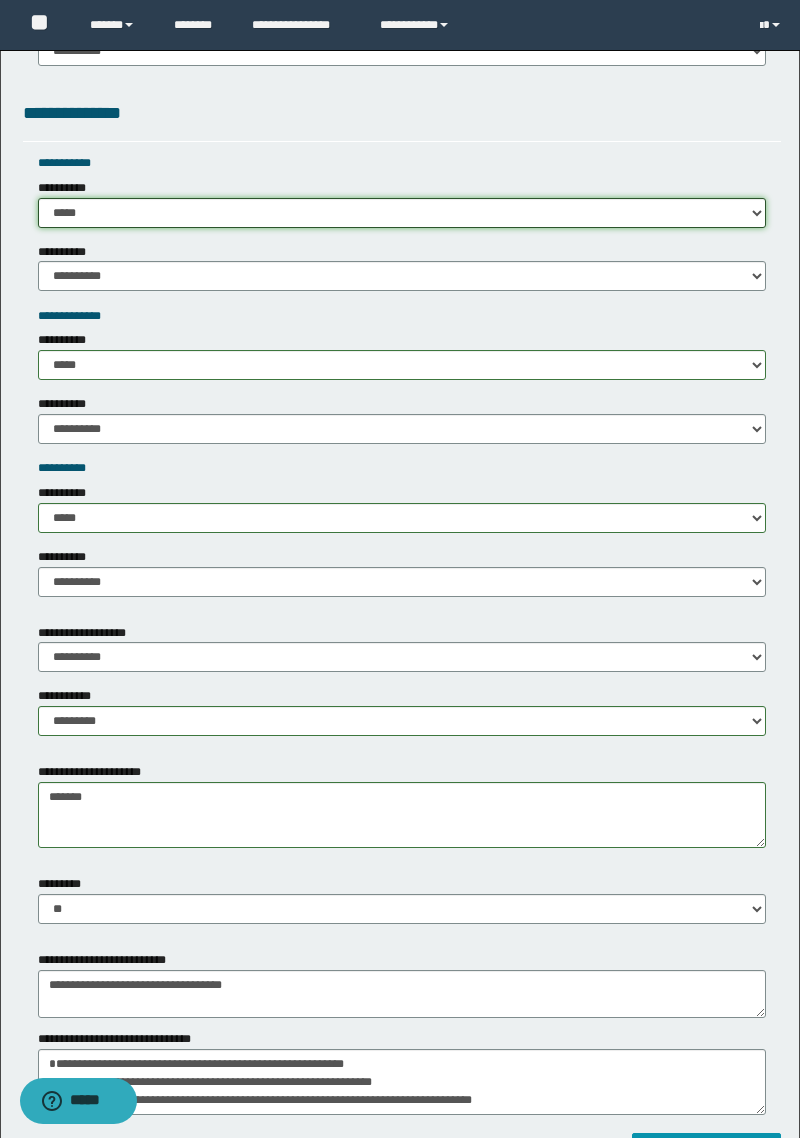 scroll, scrollTop: 1816, scrollLeft: 0, axis: vertical 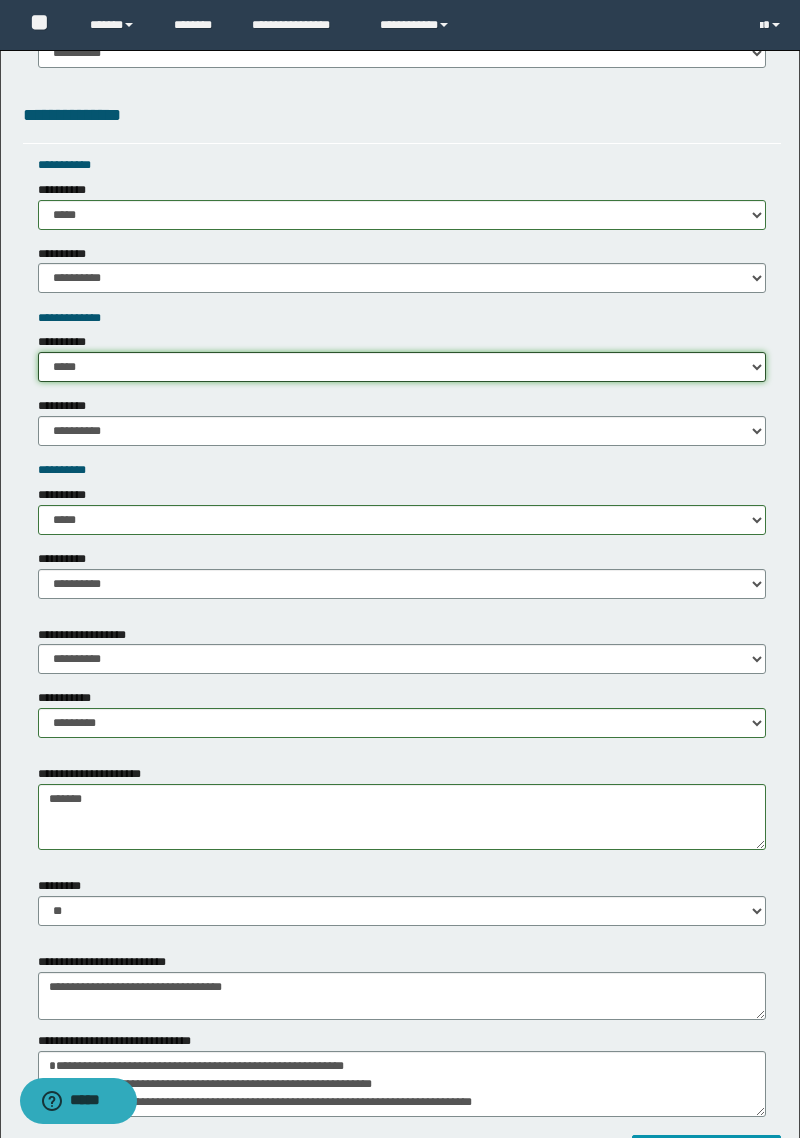 click on "**********" at bounding box center (402, 367) 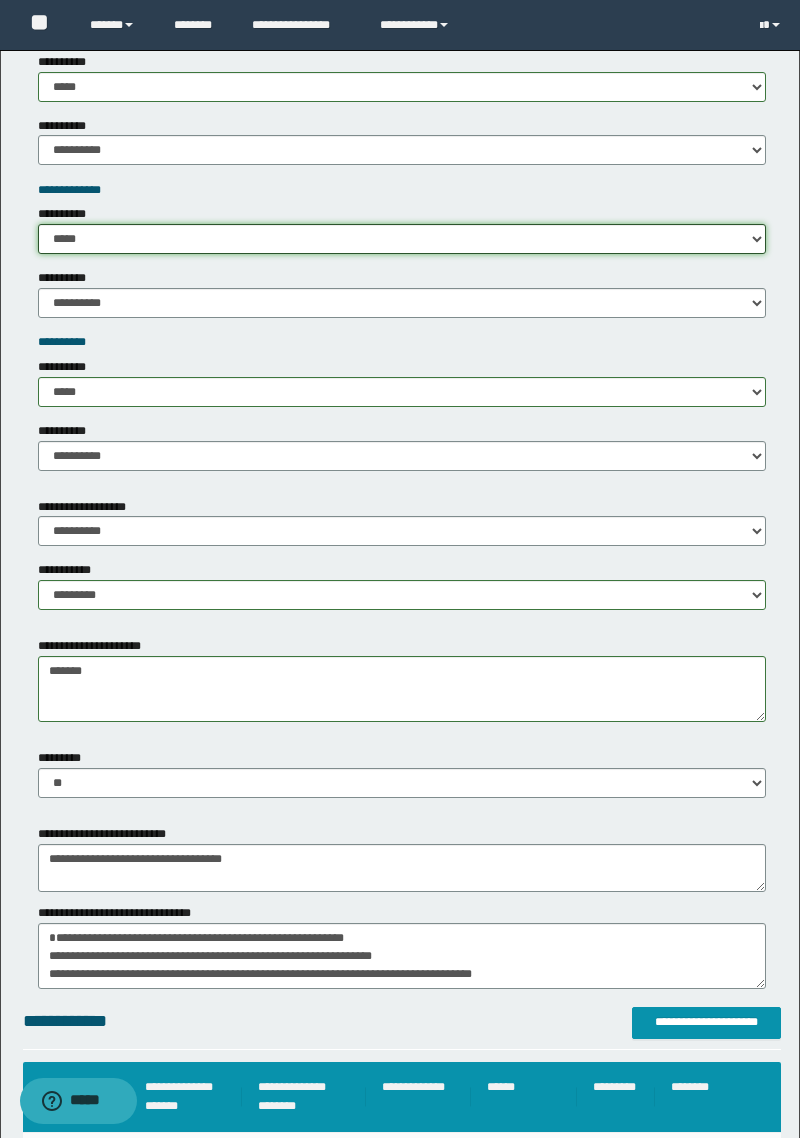 scroll, scrollTop: 1942, scrollLeft: 0, axis: vertical 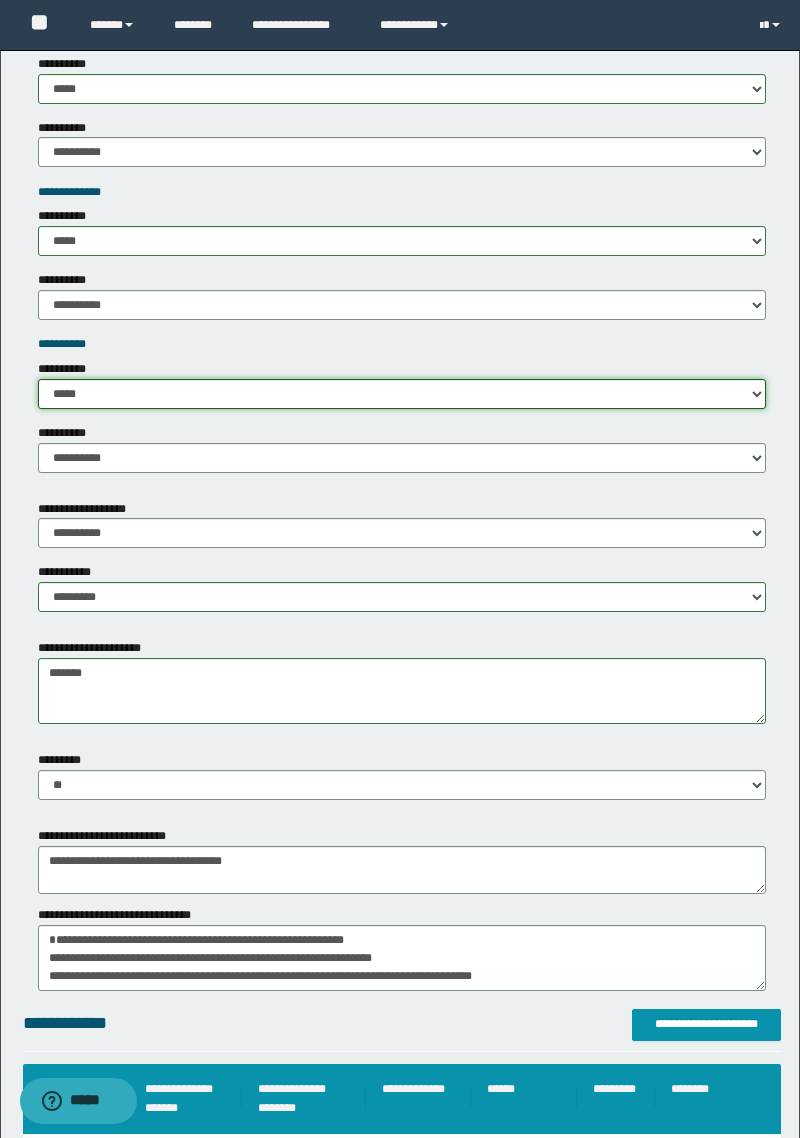 click on "**********" at bounding box center [402, 394] 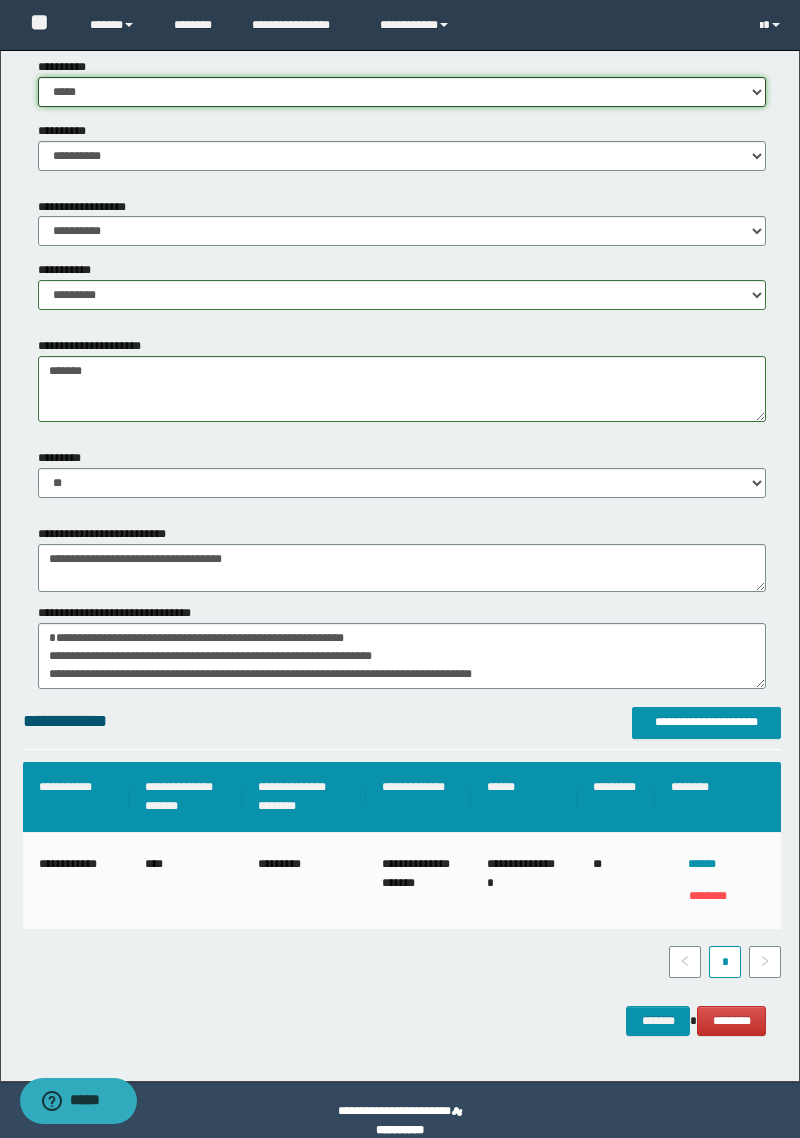 scroll, scrollTop: 2265, scrollLeft: 0, axis: vertical 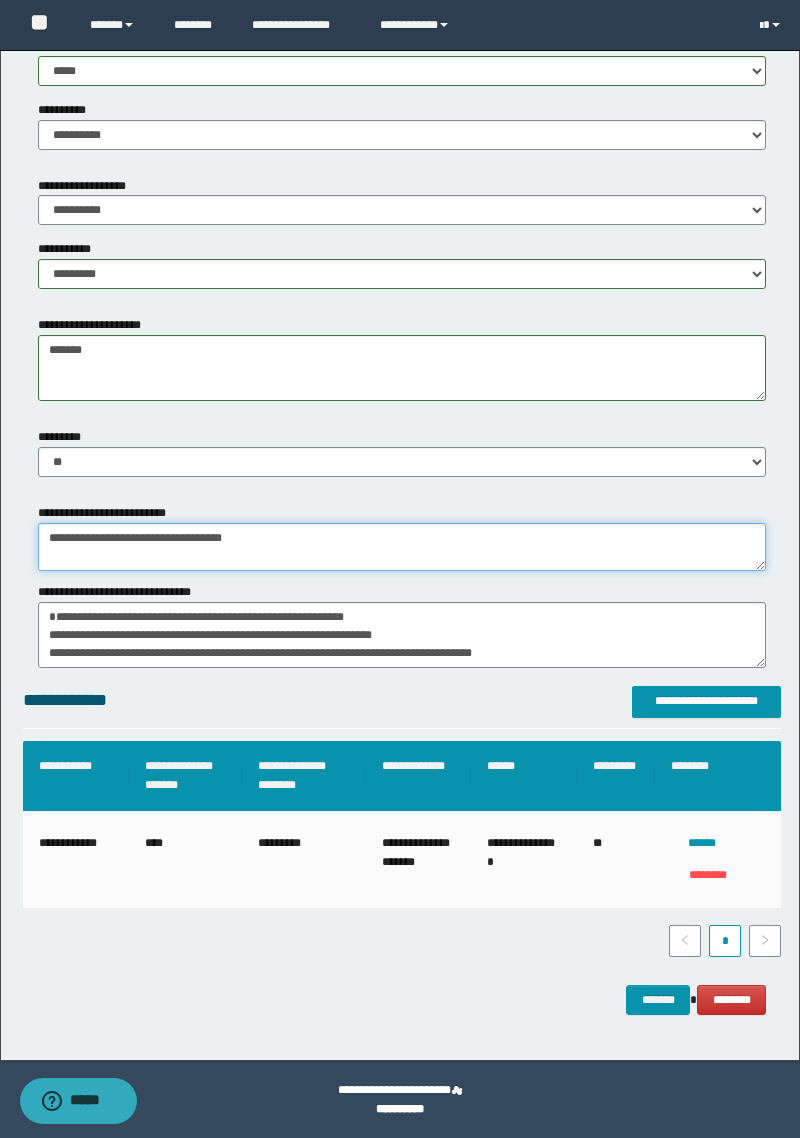 click on "**********" at bounding box center [402, 547] 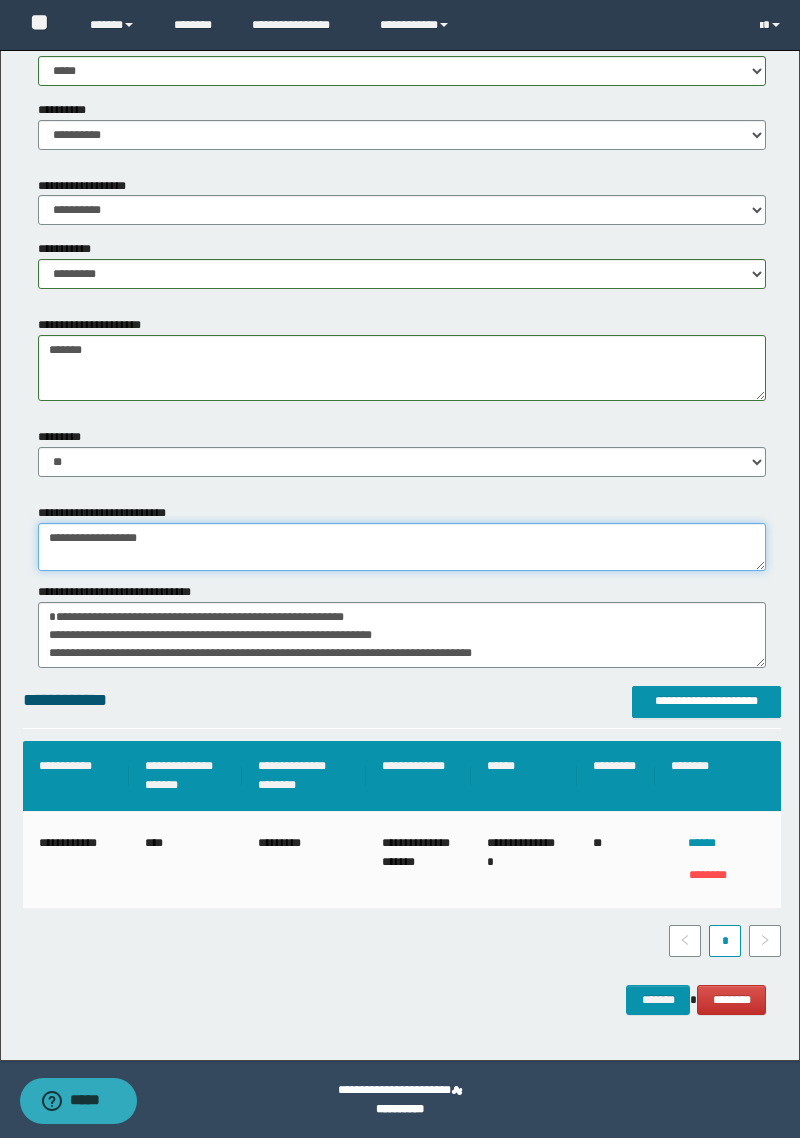 type on "**********" 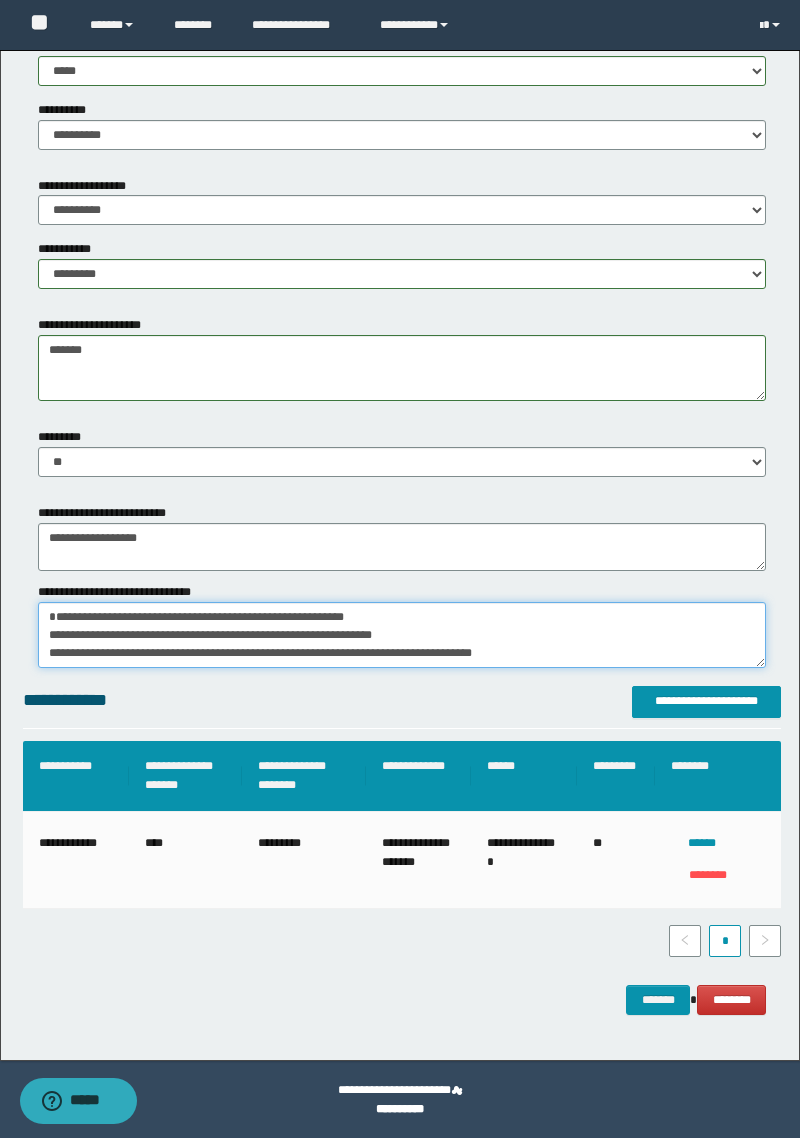 click on "*******" at bounding box center (402, 635) 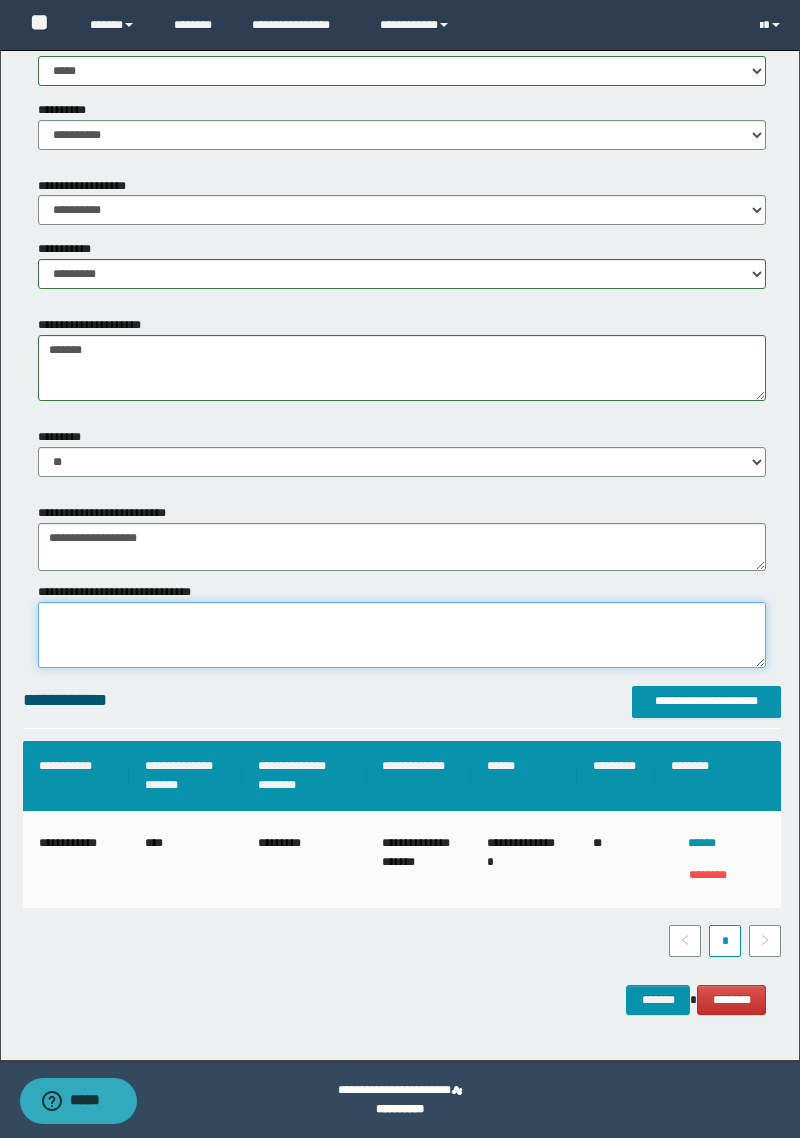 scroll, scrollTop: 0, scrollLeft: 0, axis: both 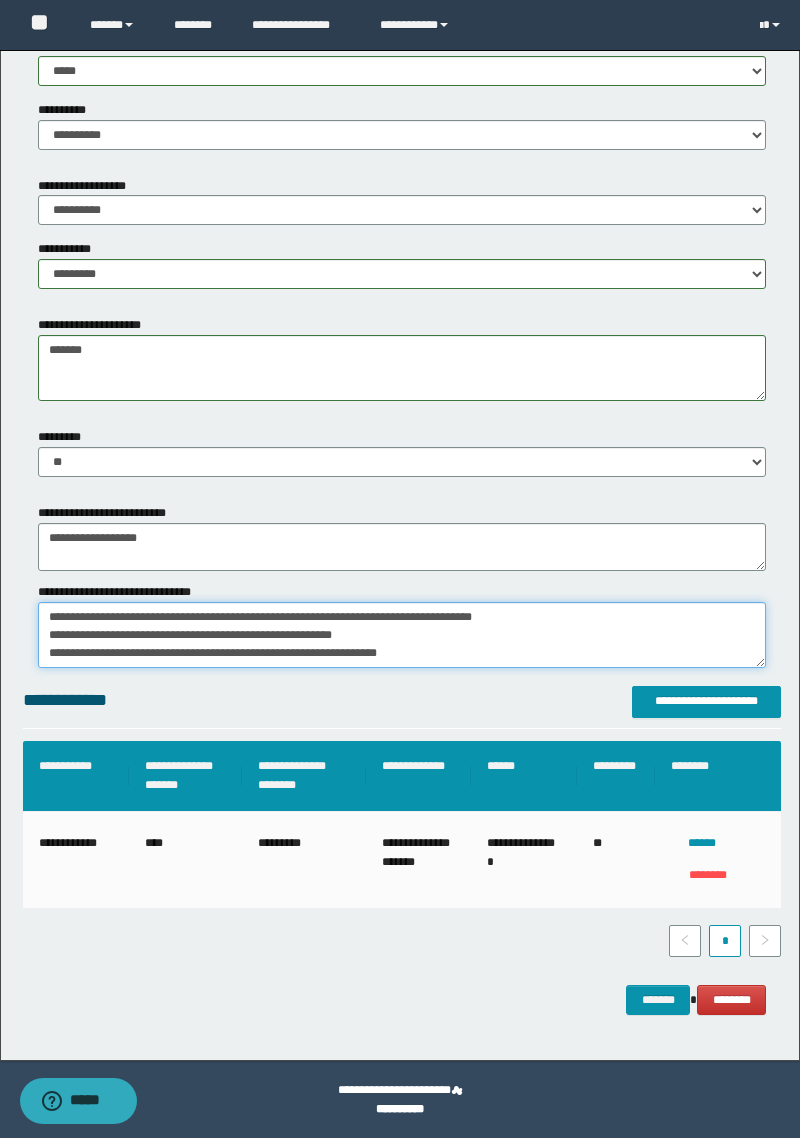 click on "*******" at bounding box center (402, 635) 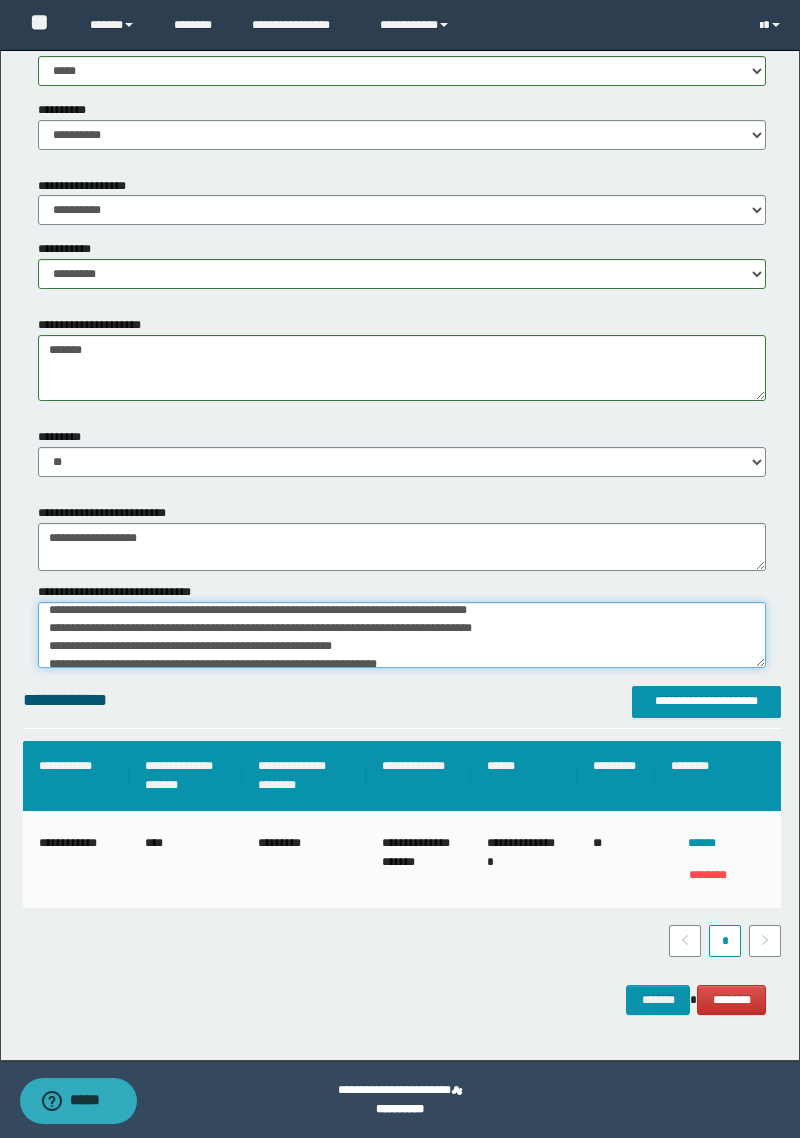 click on "*******" at bounding box center (402, 635) 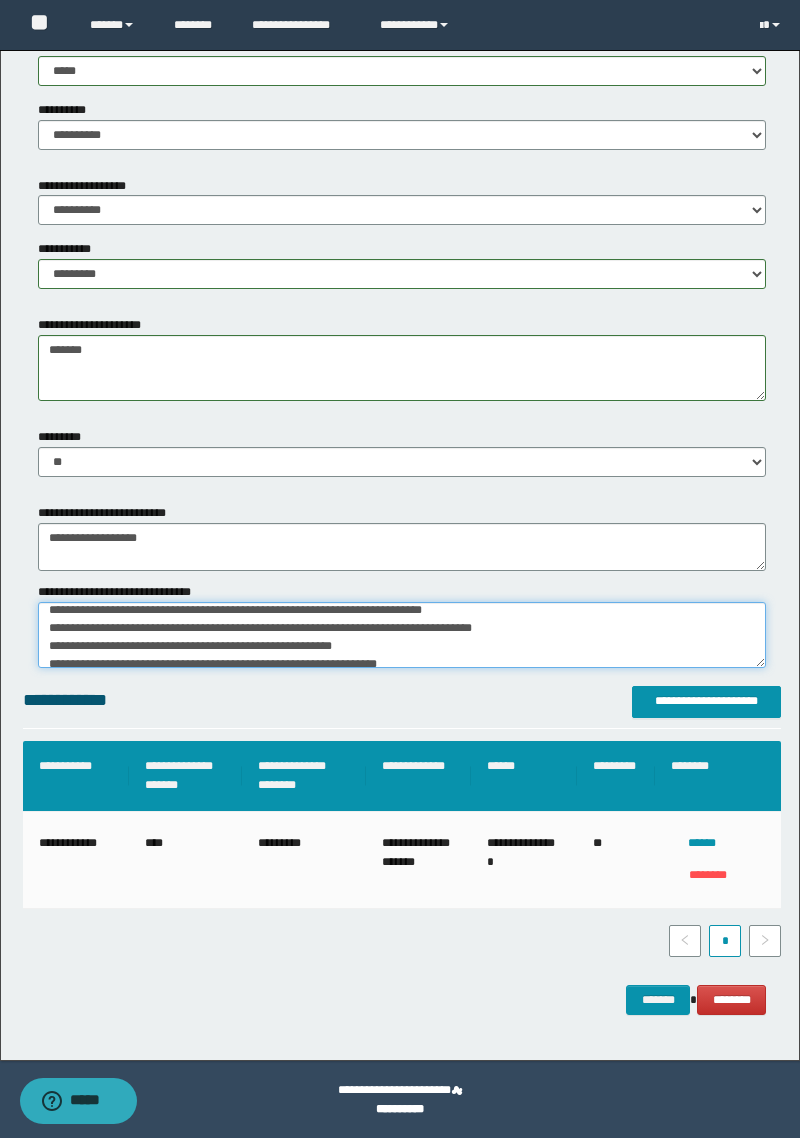 scroll, scrollTop: 36, scrollLeft: 0, axis: vertical 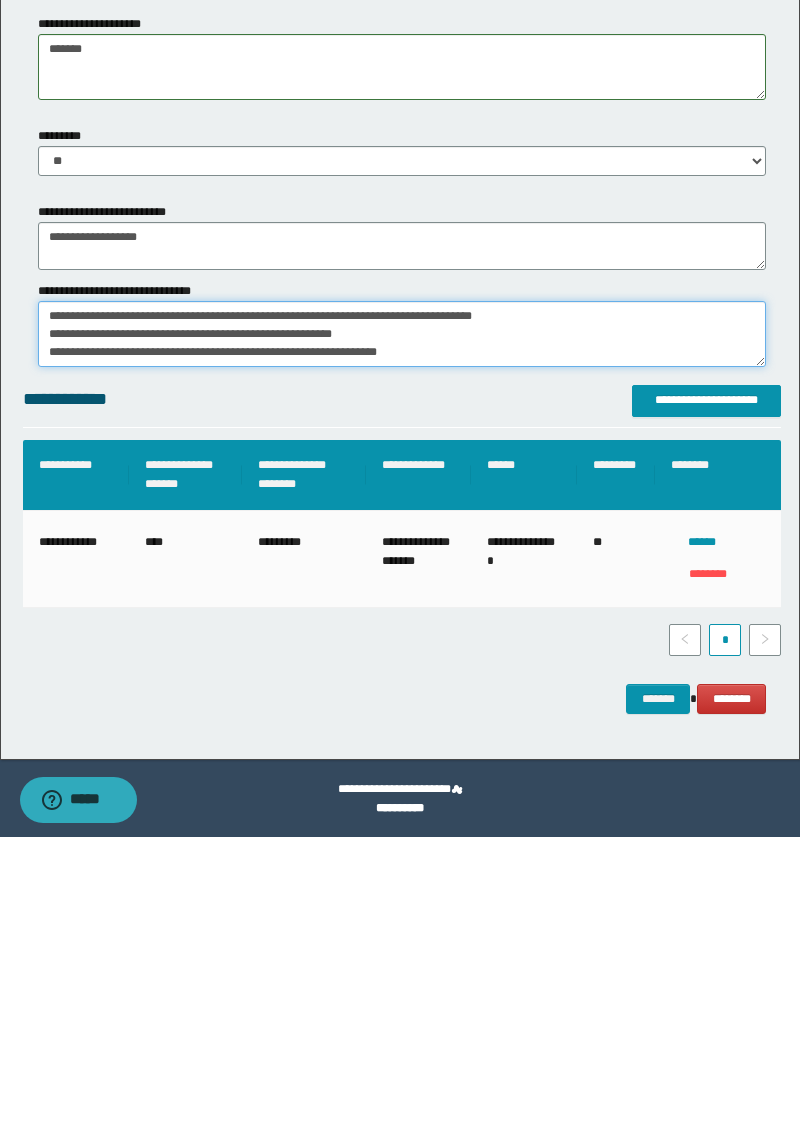 type on "**********" 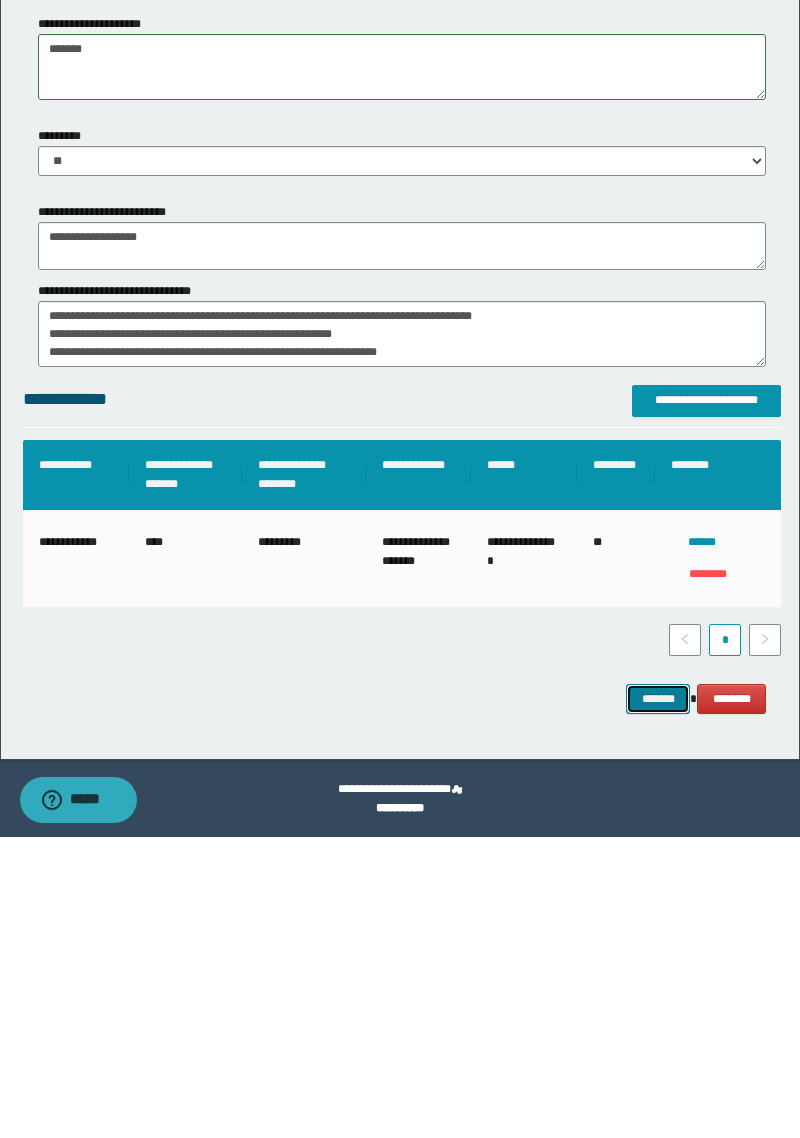 click on "*******" at bounding box center [658, 1000] 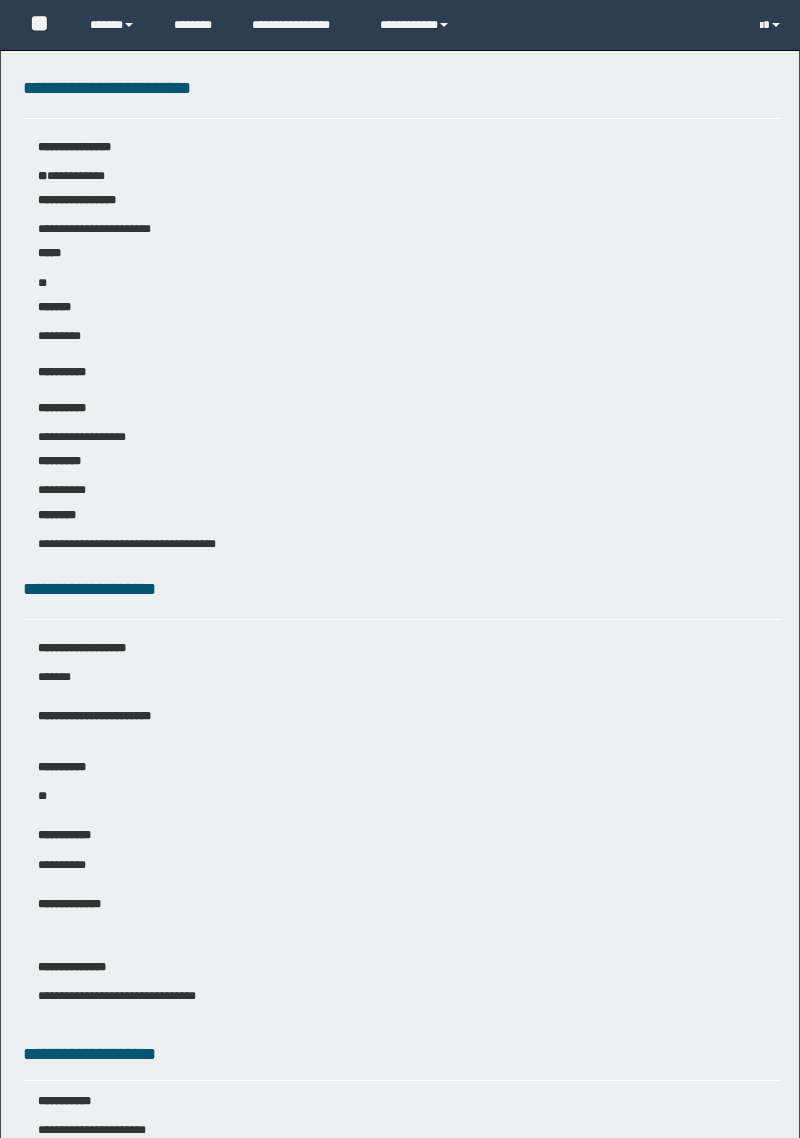 scroll, scrollTop: 0, scrollLeft: 0, axis: both 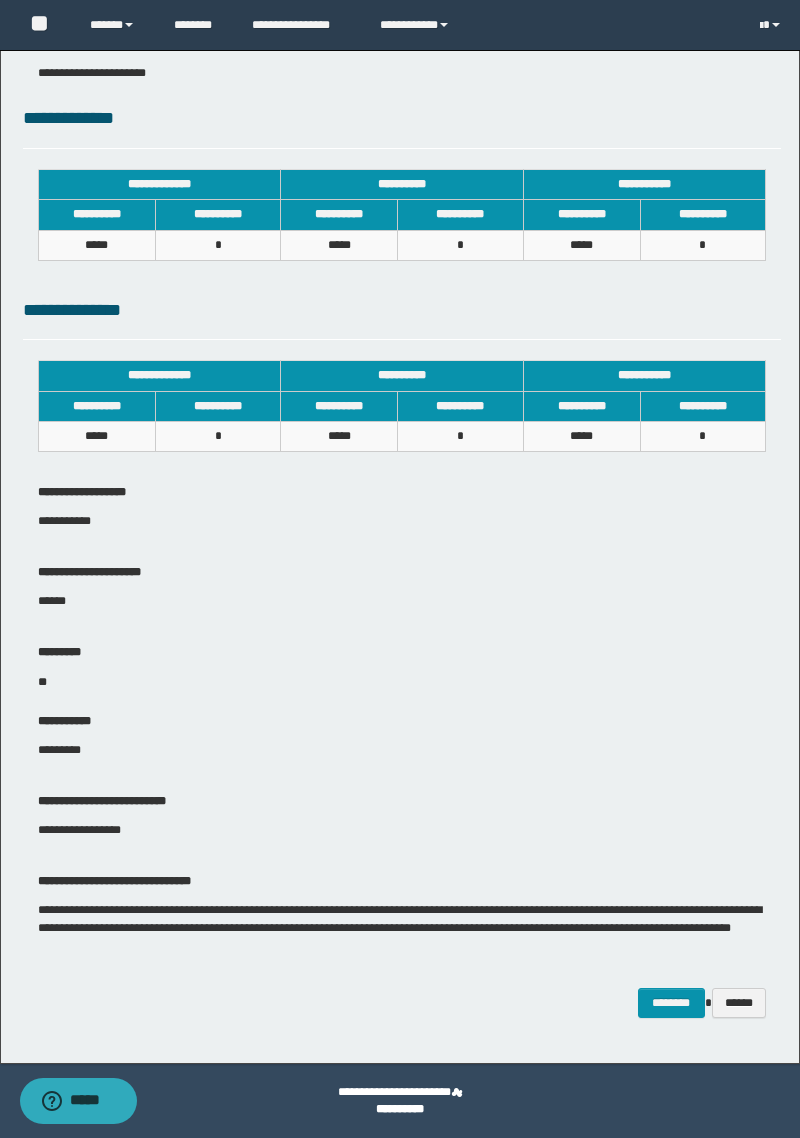click on "**********" at bounding box center (400, -3) 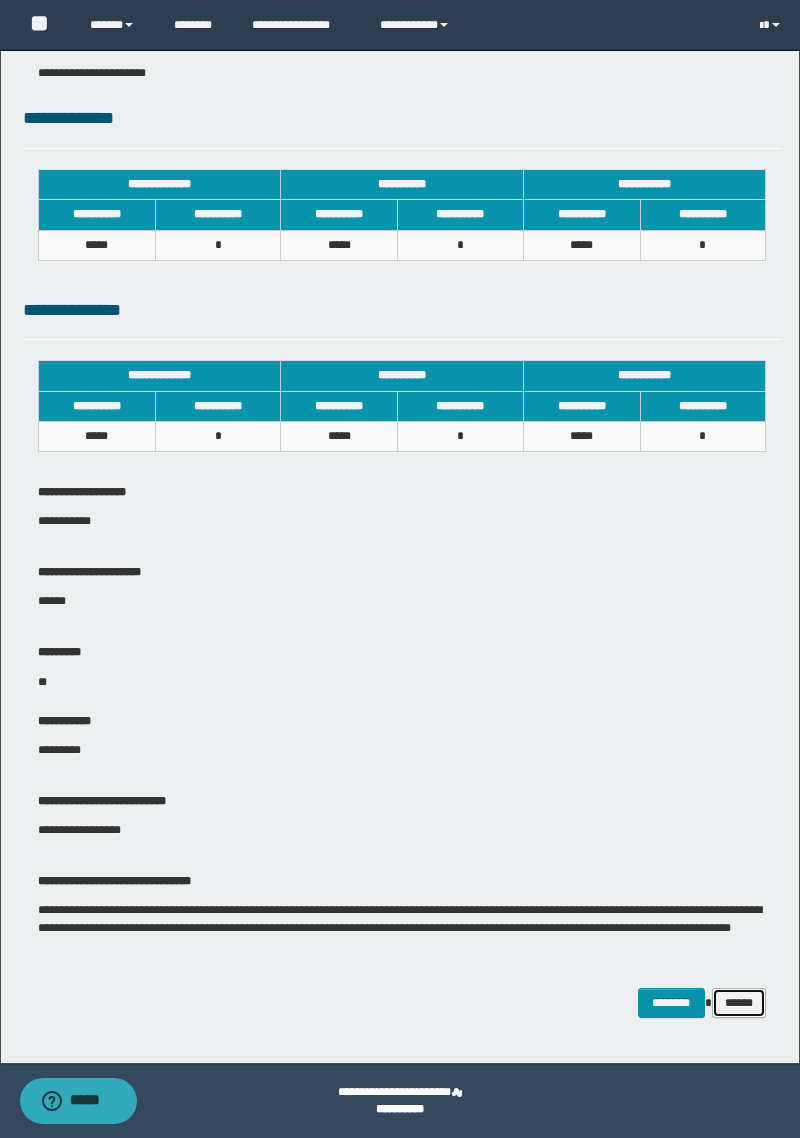 click on "******" at bounding box center (739, 1003) 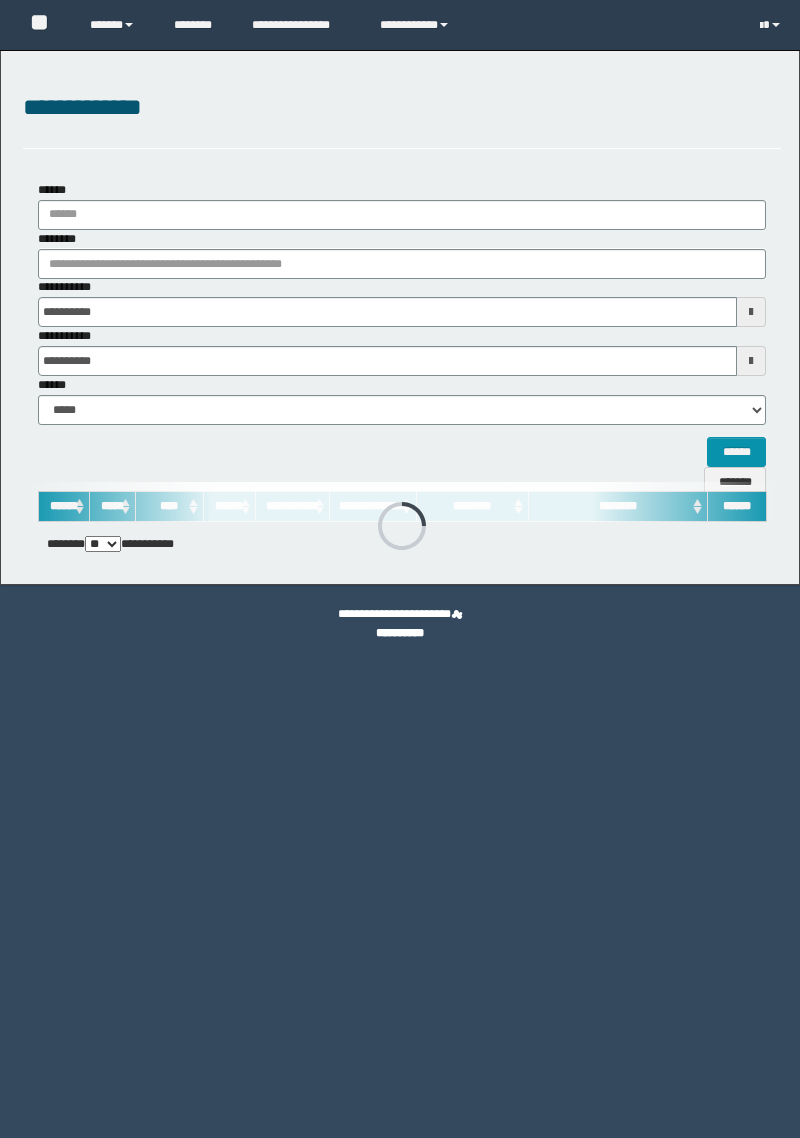 scroll, scrollTop: 0, scrollLeft: 0, axis: both 